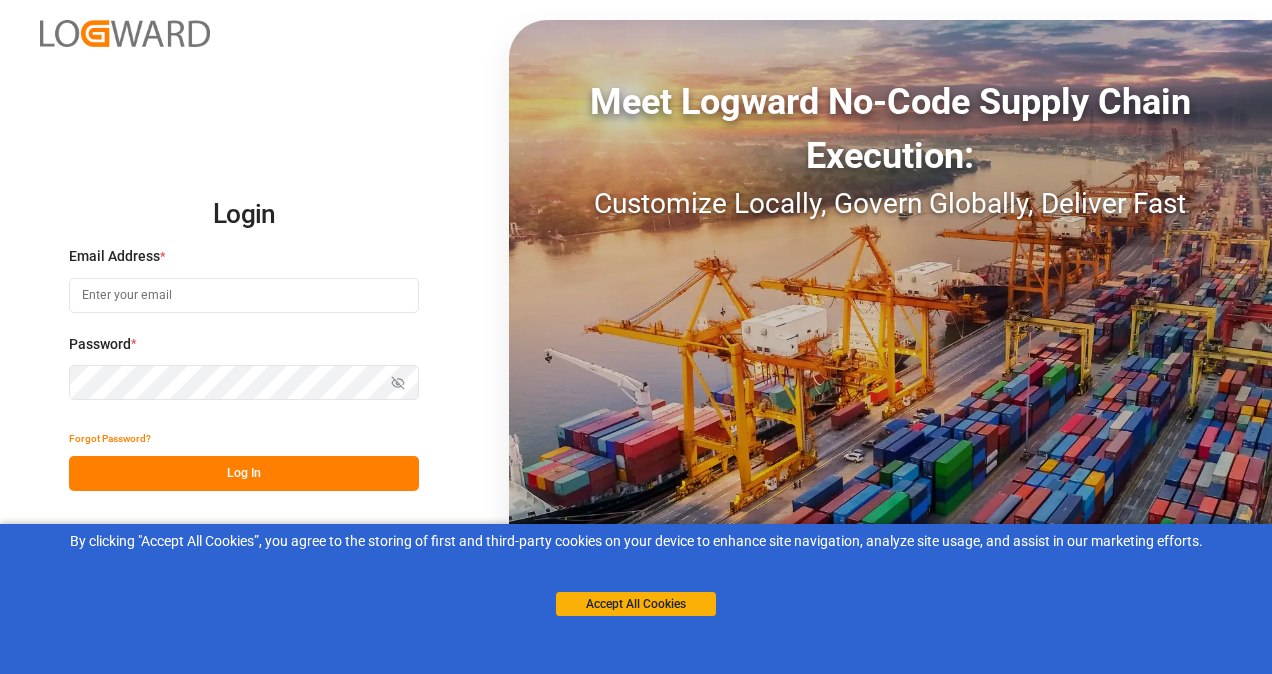 scroll, scrollTop: 0, scrollLeft: 0, axis: both 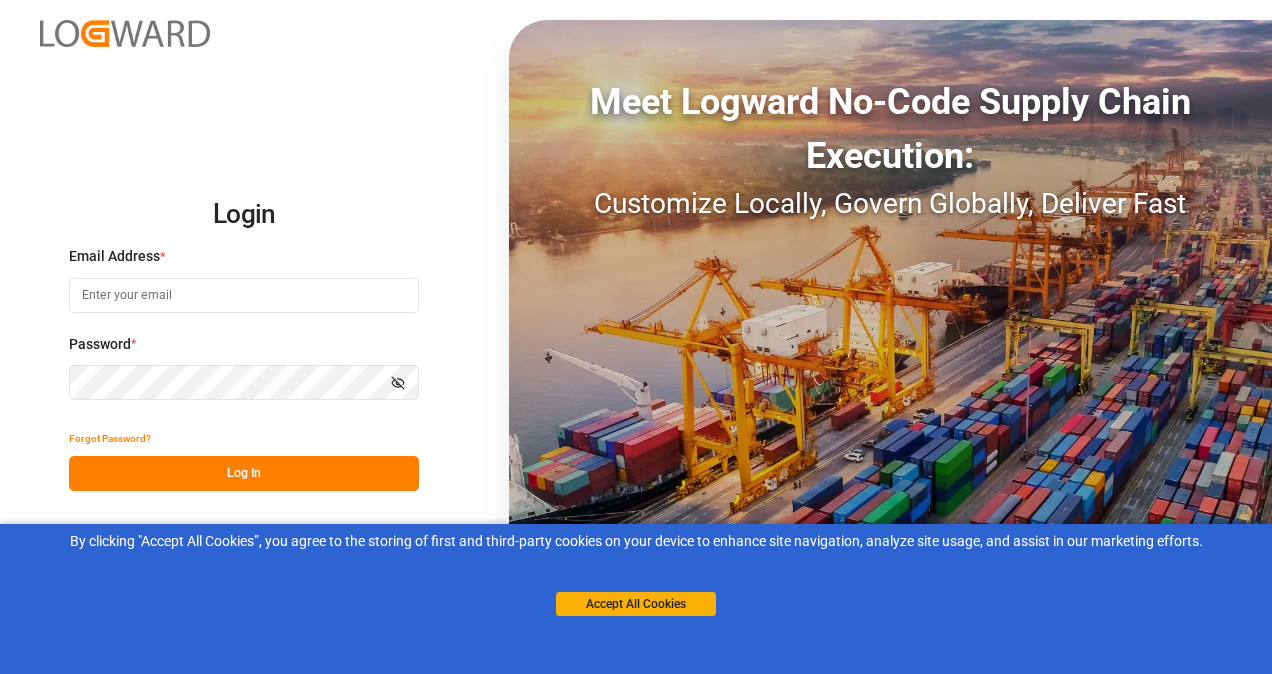 click 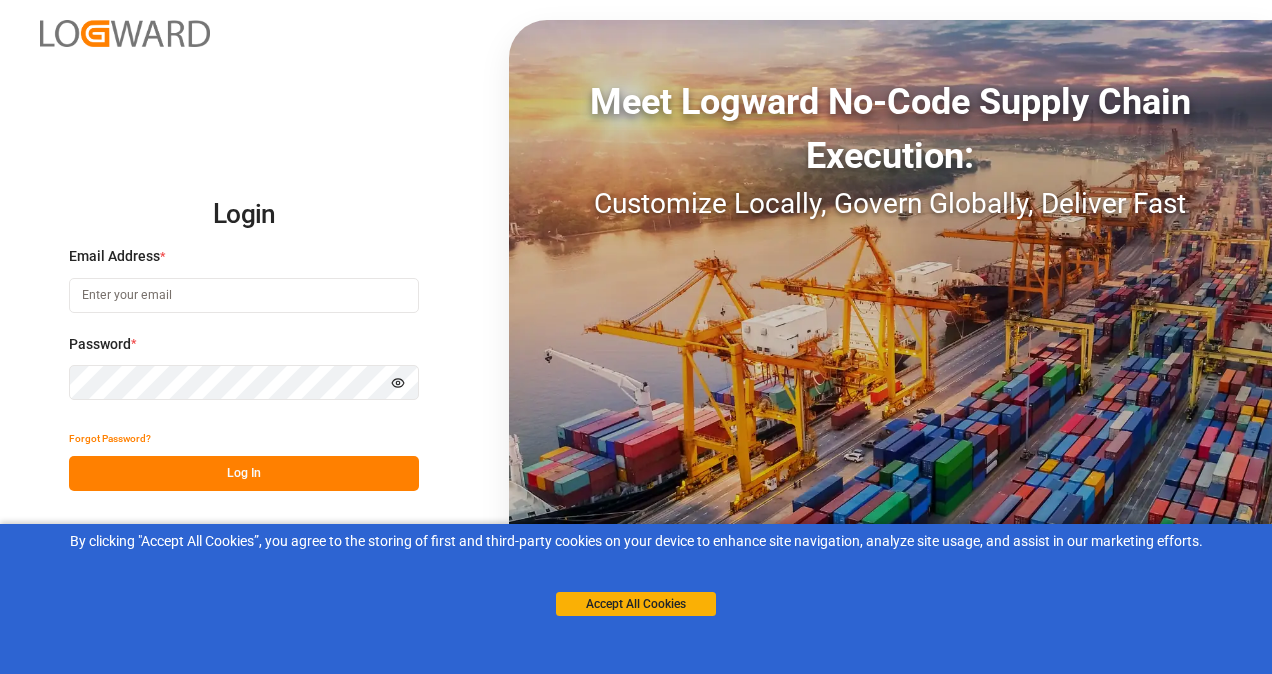 click at bounding box center (244, 295) 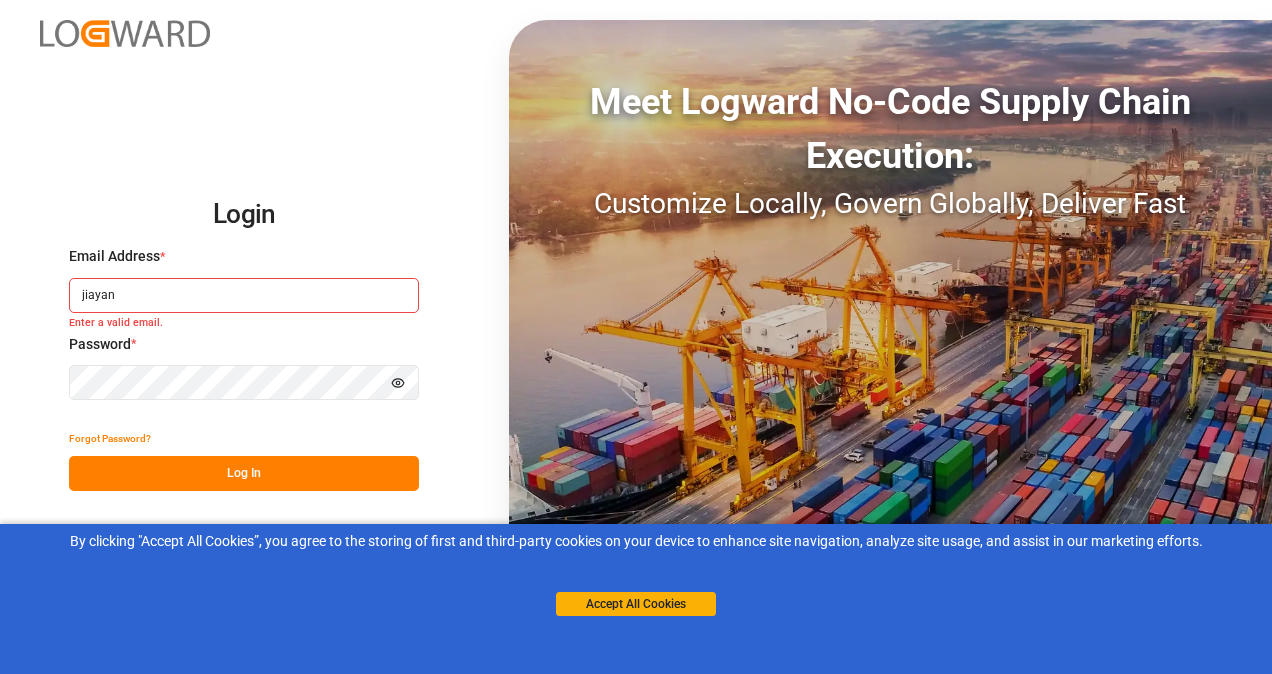 type on "[EMAIL_ADDRESS][DOMAIN_NAME]" 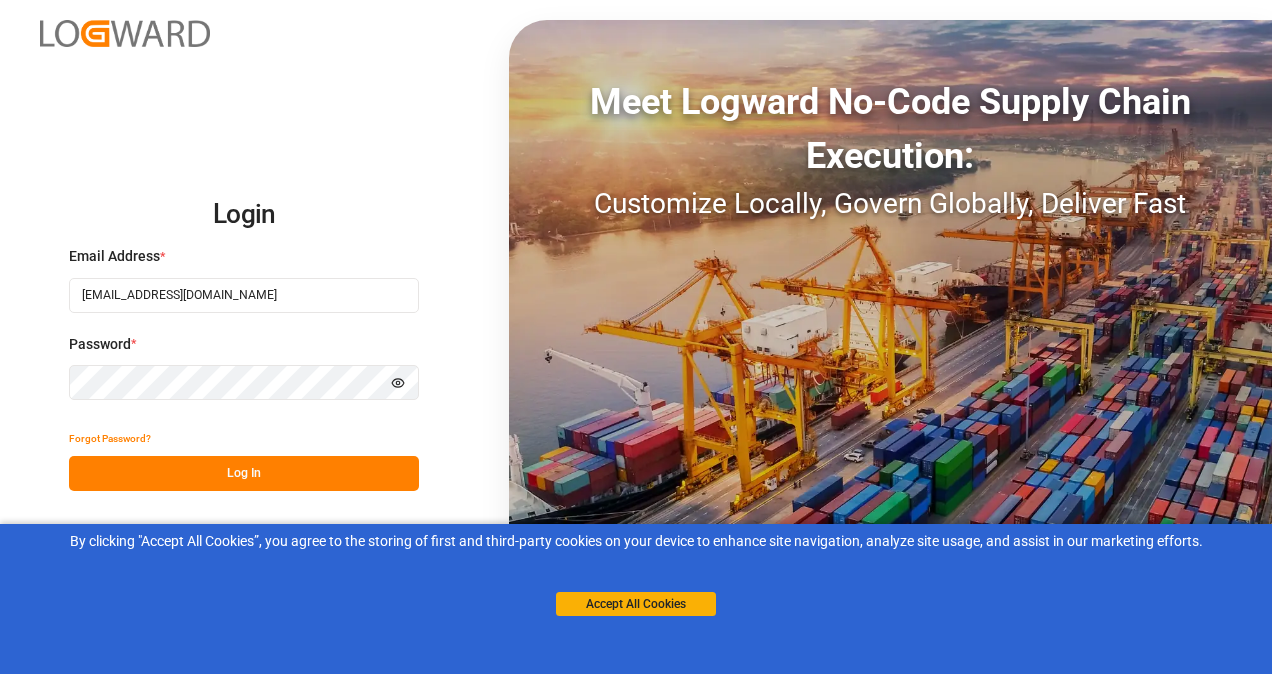 click on "Log In" at bounding box center (244, 473) 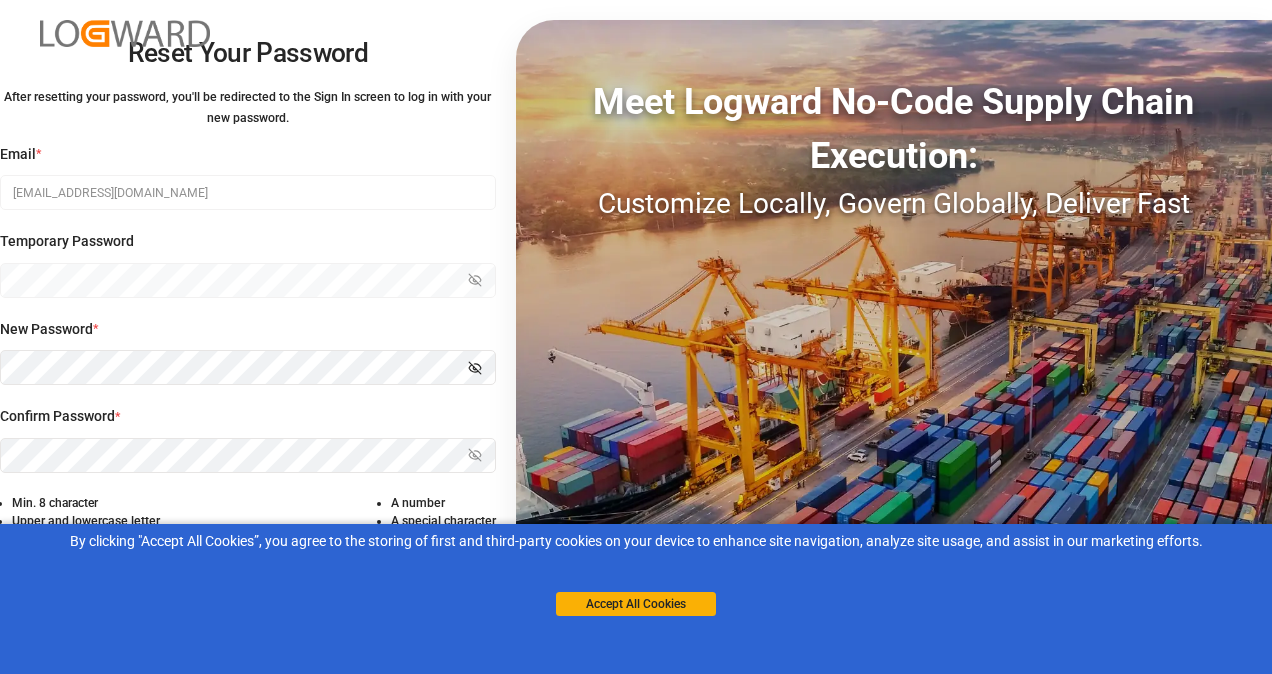 type 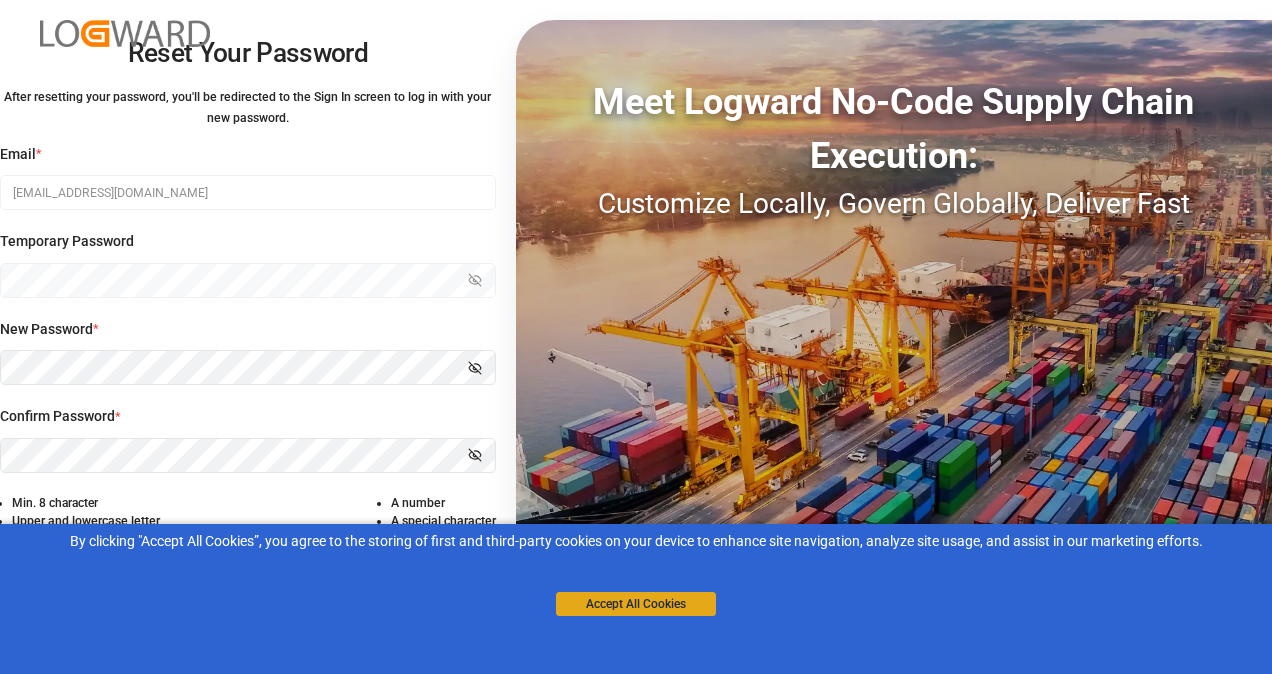 click on "Accept All Cookies" at bounding box center [636, 604] 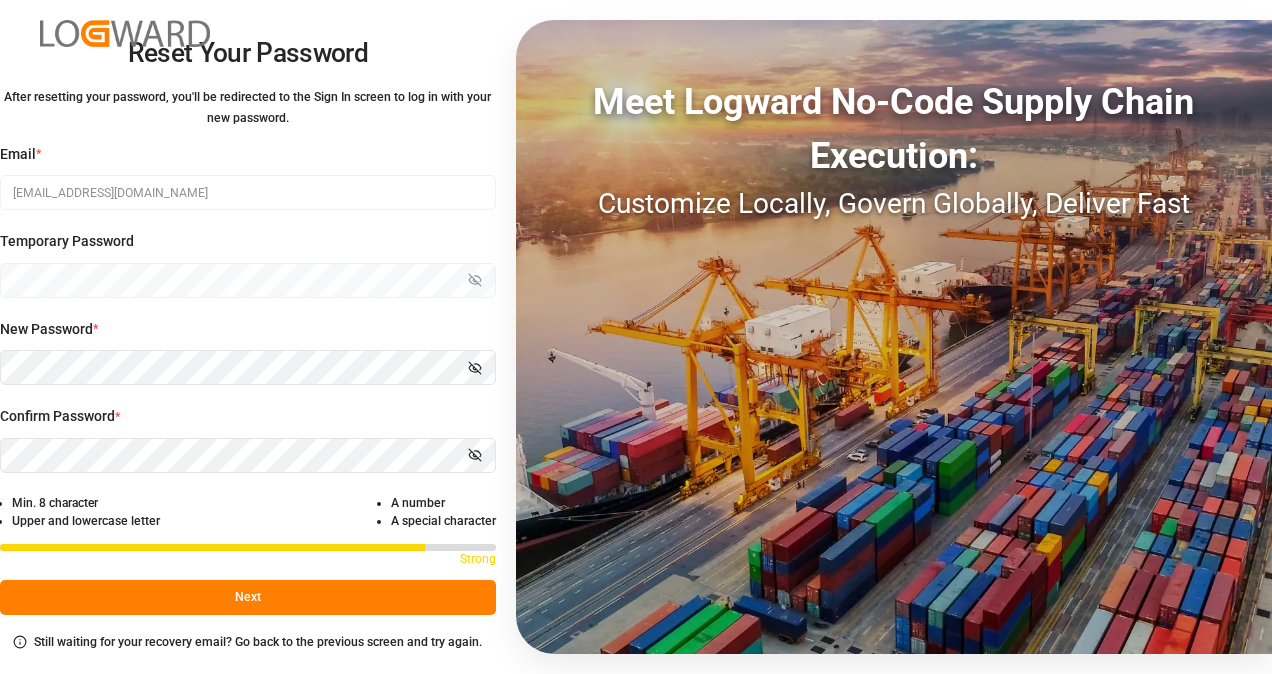 click on "Next" at bounding box center (248, 597) 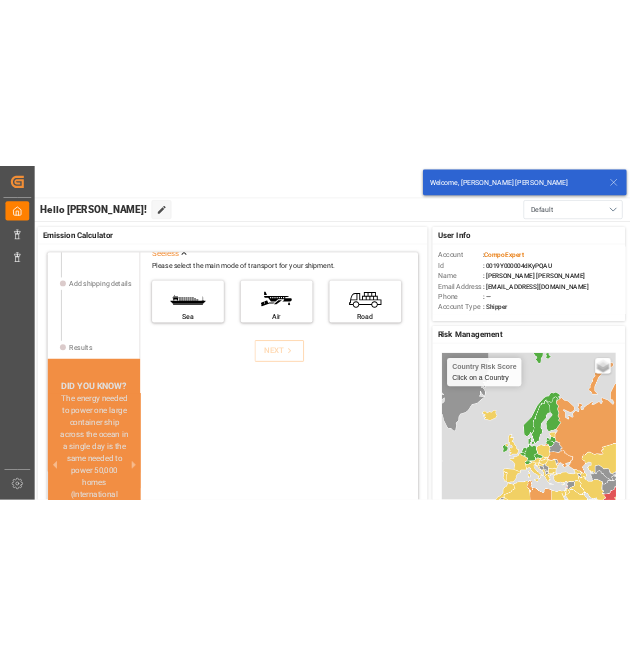 scroll, scrollTop: 0, scrollLeft: 0, axis: both 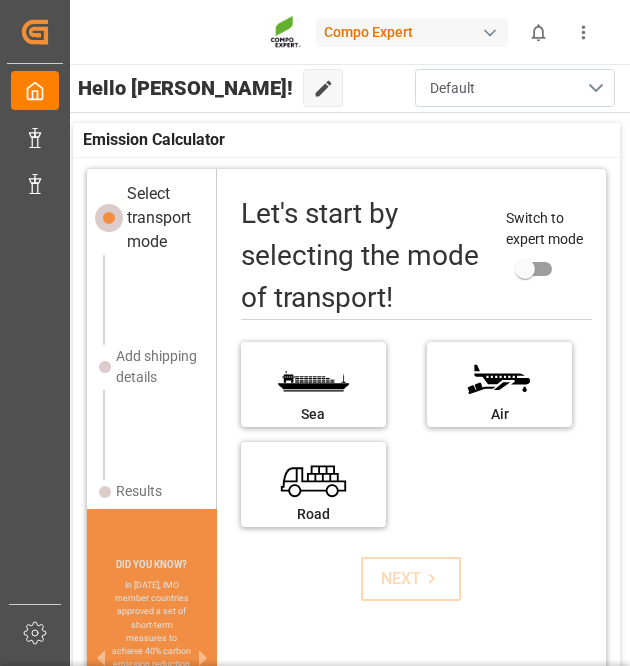 click on "Default" at bounding box center [515, 88] 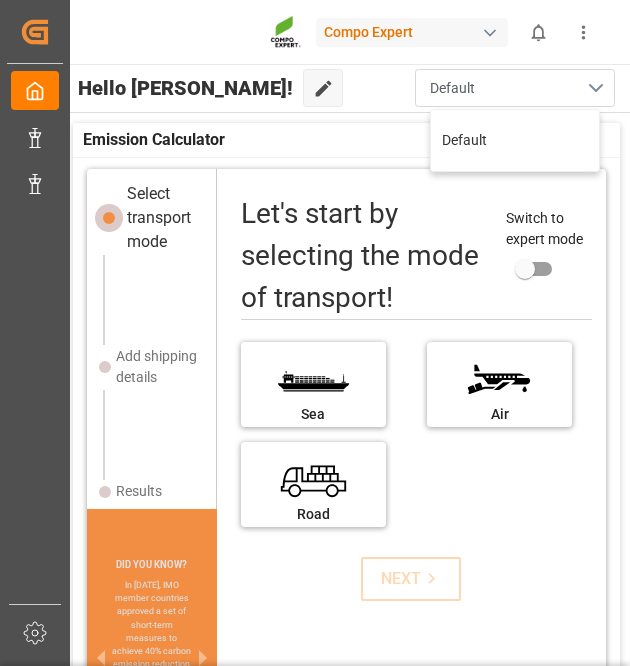 click on "Default" at bounding box center (515, 88) 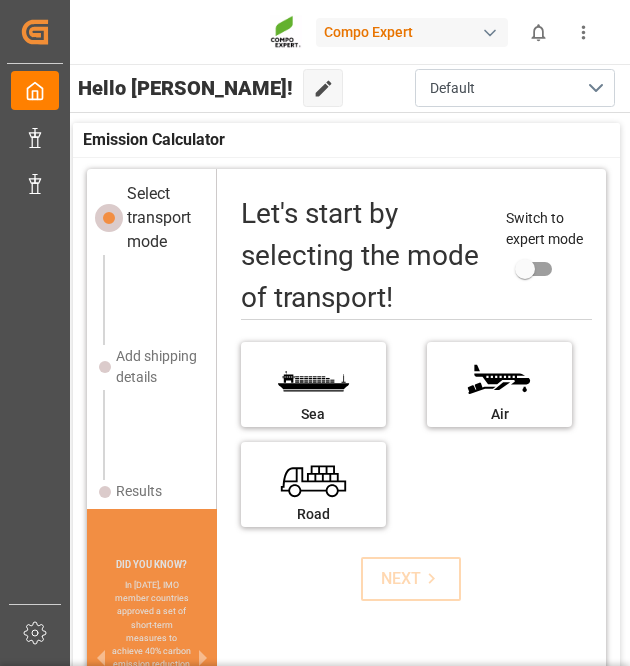 click at bounding box center [490, 33] 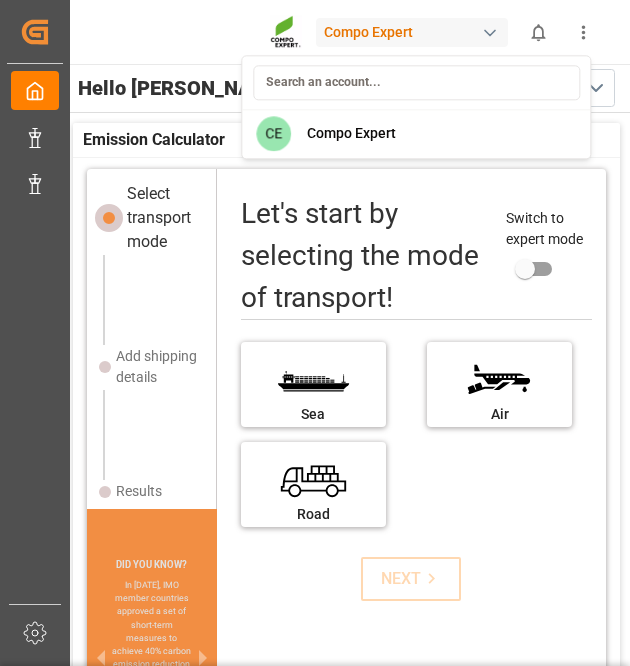 click on "Created by potrace 1.15, written by [PERSON_NAME] [DATE]-[DATE] Created by potrace 1.15, written by [PERSON_NAME] [DATE]-[DATE] My Cockpit My Cockpit Data Management Data Management Customer View Customer View Sidebar Settings Back to main menu Compo Expert 0 Notifications Only show unread All Watching Mark all categories read No notifications Hello [PERSON_NAME]! Edit Cockpit Default User Info Account  :  Compo Expert Id  : 0019Y000004dKyPQAU Name  : [PERSON_NAME] [PERSON_NAME]  Email Address  : [EMAIL_ADDRESS][DOMAIN_NAME] Phone  : — Account Type  : Shipper Risk Management Country Risk Score Click on a Country  Basic  Grayscale  Streets  Dark  Countries  Locations     No Risk       Very Low Risk       Low Risk       Medium Risk       High Risk       Event       Info. Not Available   + − Last Updated :   [DATE] 15:48:75 Emission Calculator Select transport mode Add shipping details Results DID YOU KNOW? A 10% reduction in ship speed can cut emissions by an estimated 19% (Bloomberg) Let's start by selecting the mode of transport!" at bounding box center [315, 333] 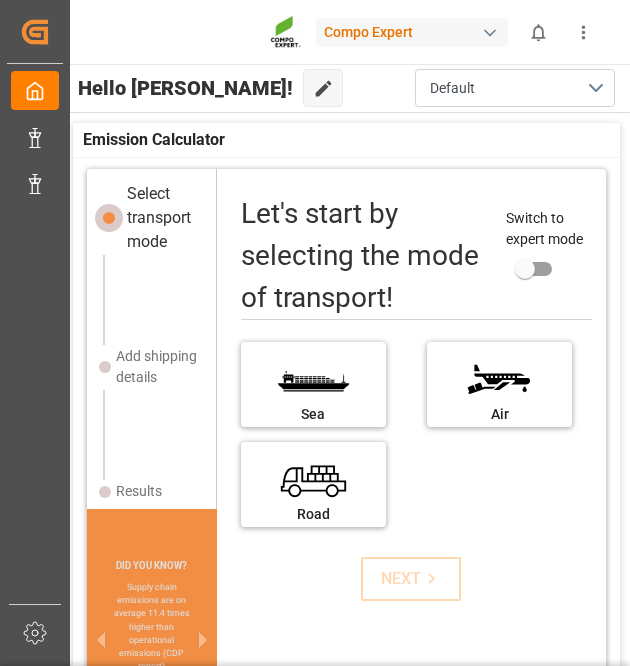 type 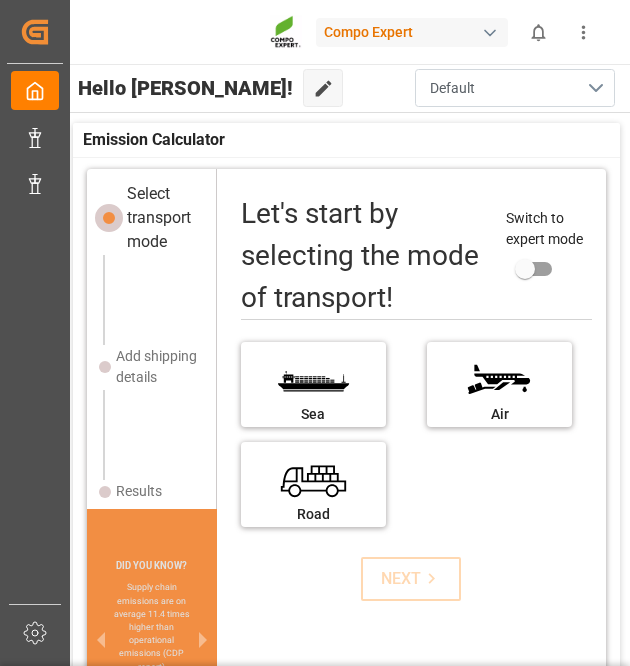 click on "Default" at bounding box center [515, 88] 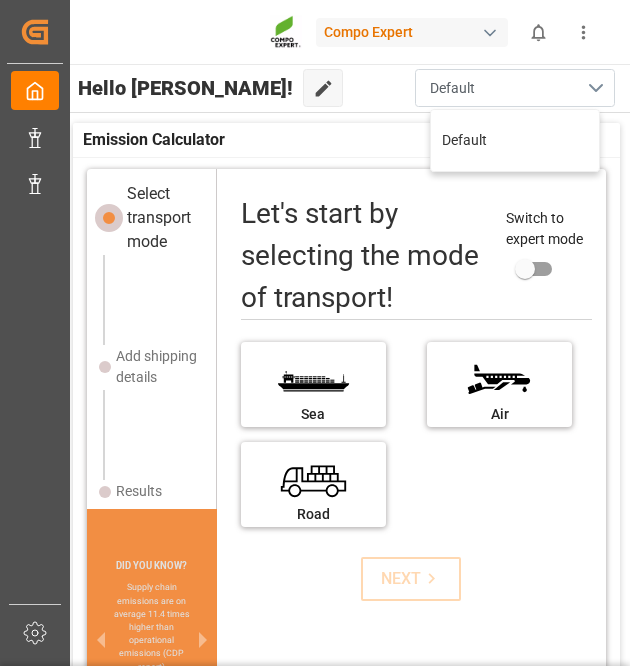 click on "Default" at bounding box center (515, 88) 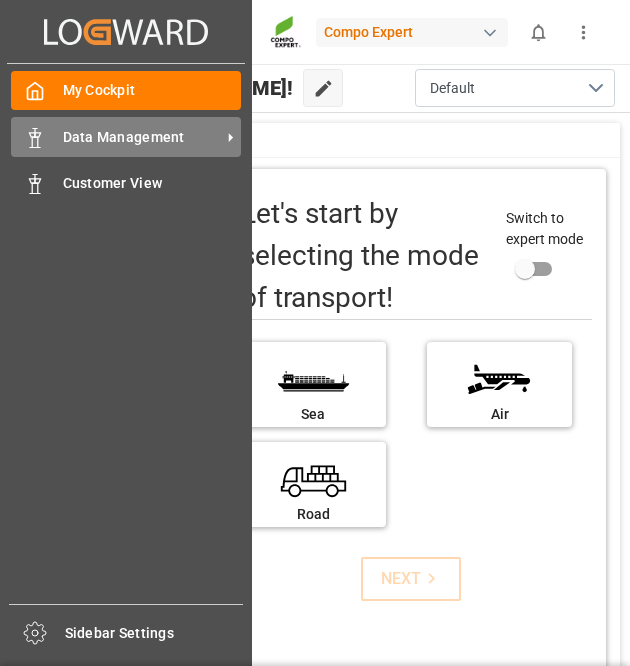 click on "Data Management" at bounding box center (142, 137) 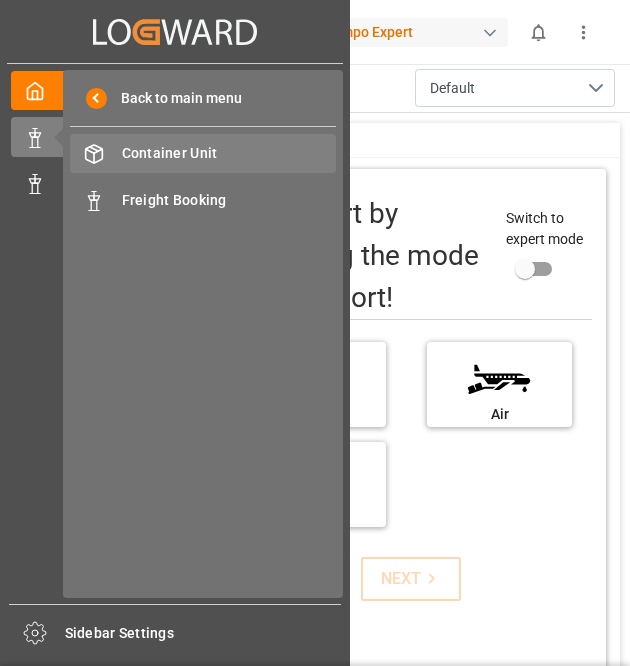 click on "Container Unit Container Unit" at bounding box center [203, 153] 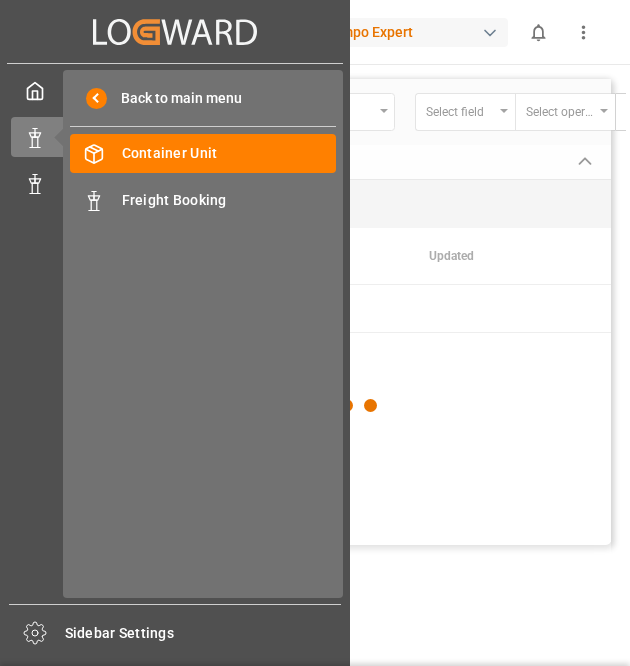 scroll, scrollTop: 0, scrollLeft: 289, axis: horizontal 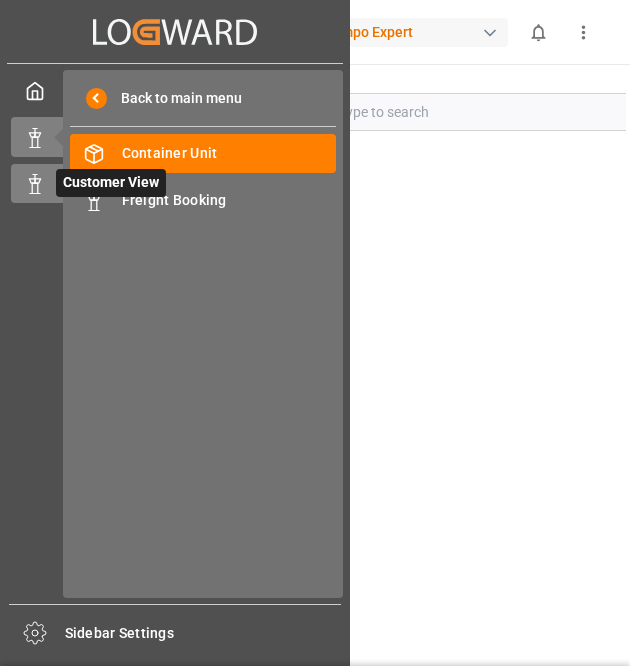 click 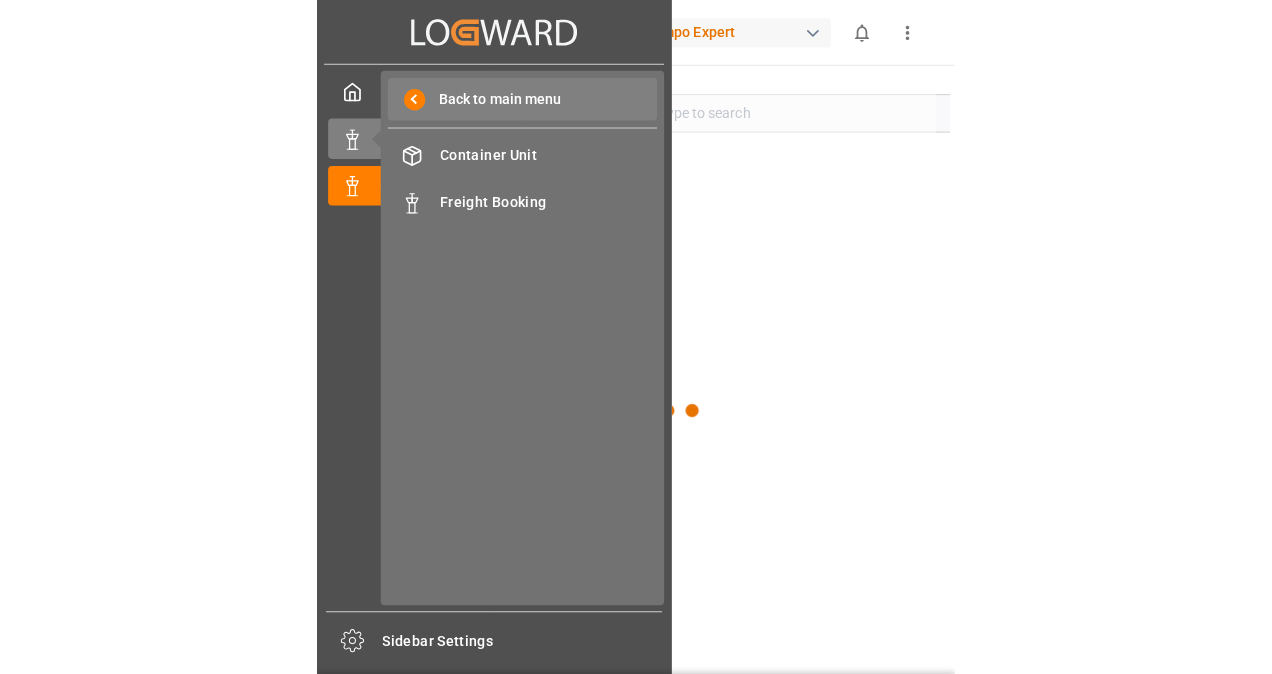 scroll, scrollTop: 0, scrollLeft: 0, axis: both 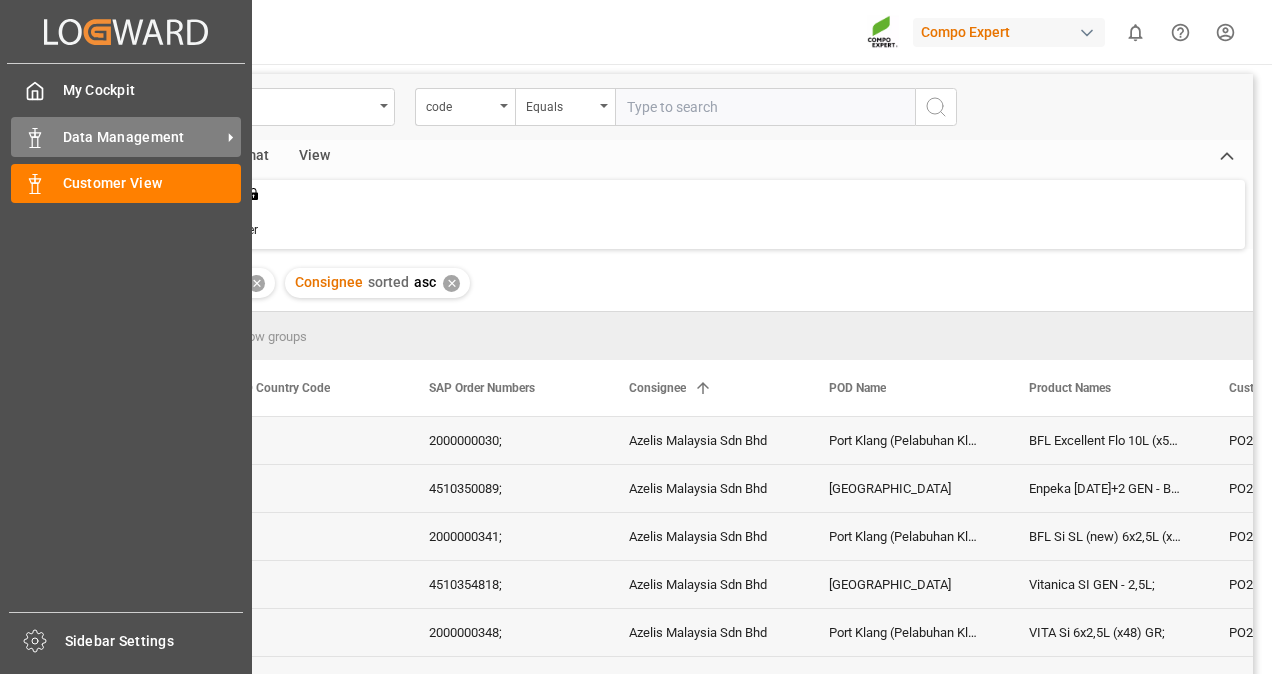 click 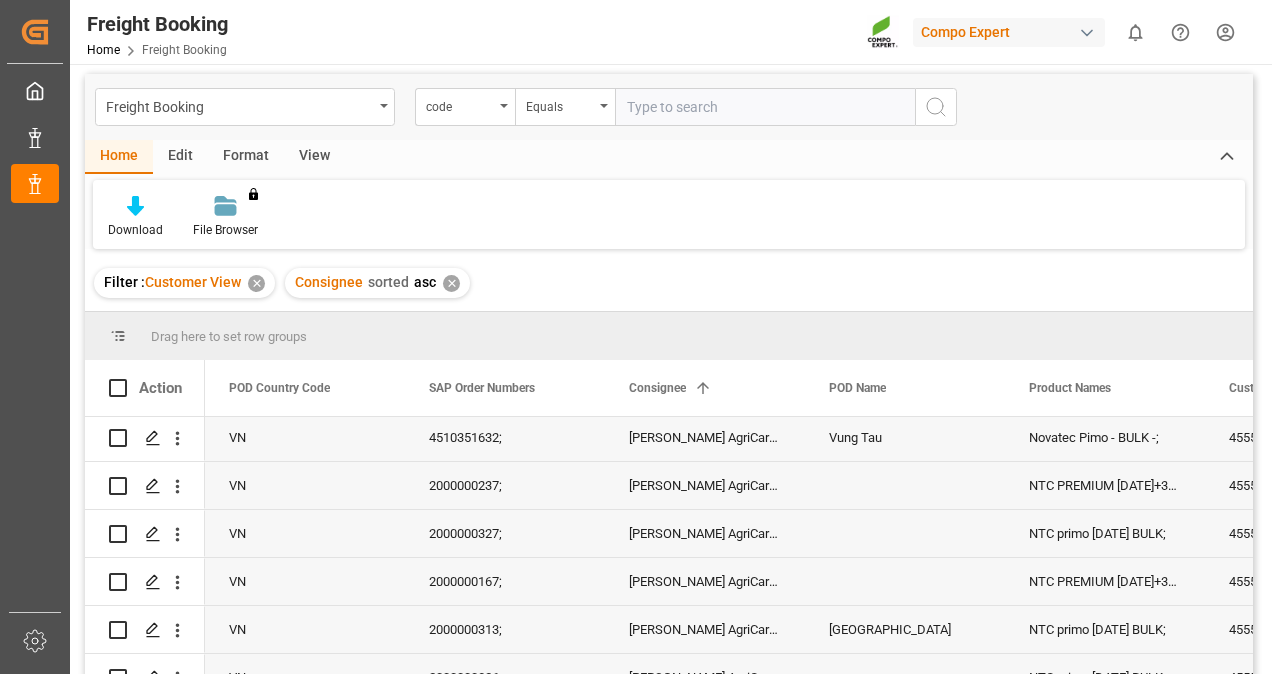 scroll, scrollTop: 772, scrollLeft: 0, axis: vertical 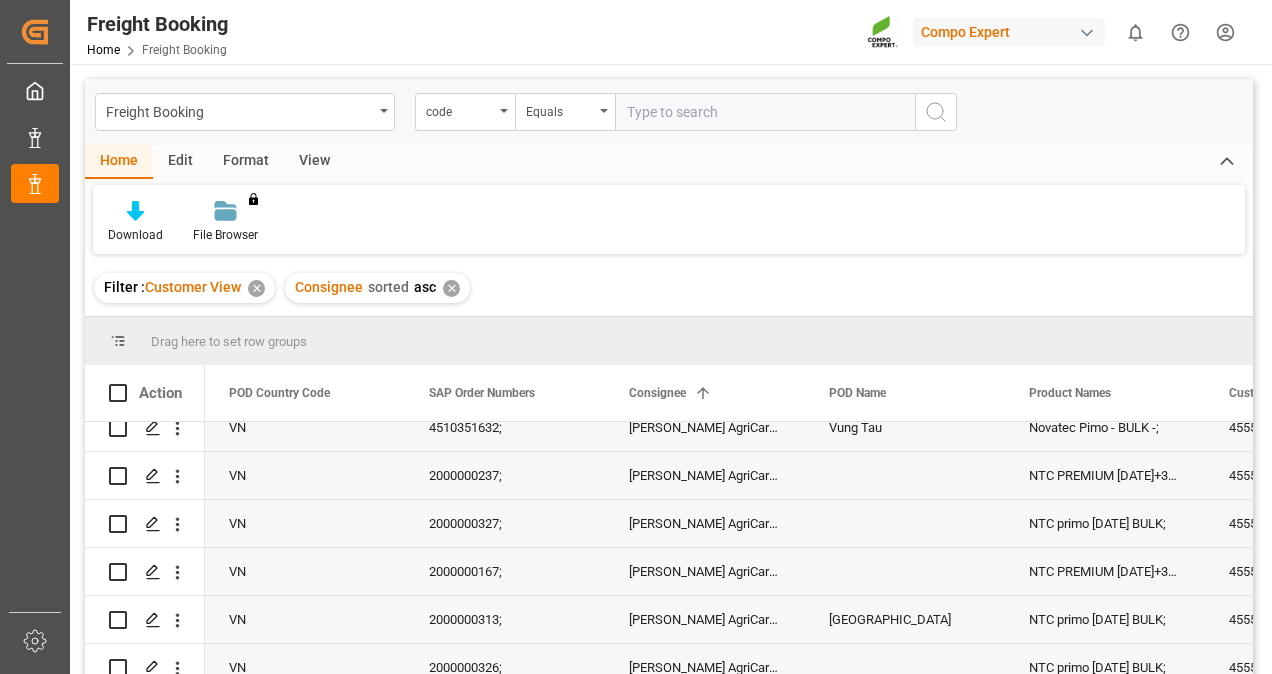 click at bounding box center (765, 112) 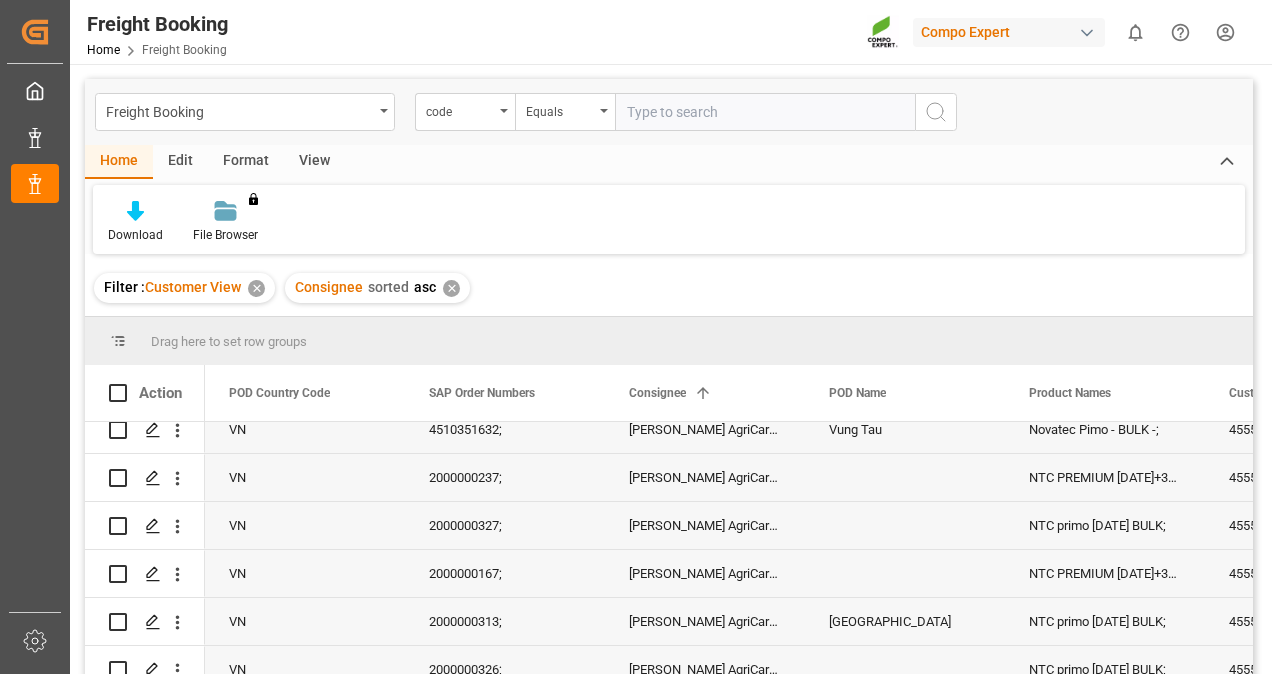 scroll, scrollTop: 782, scrollLeft: 0, axis: vertical 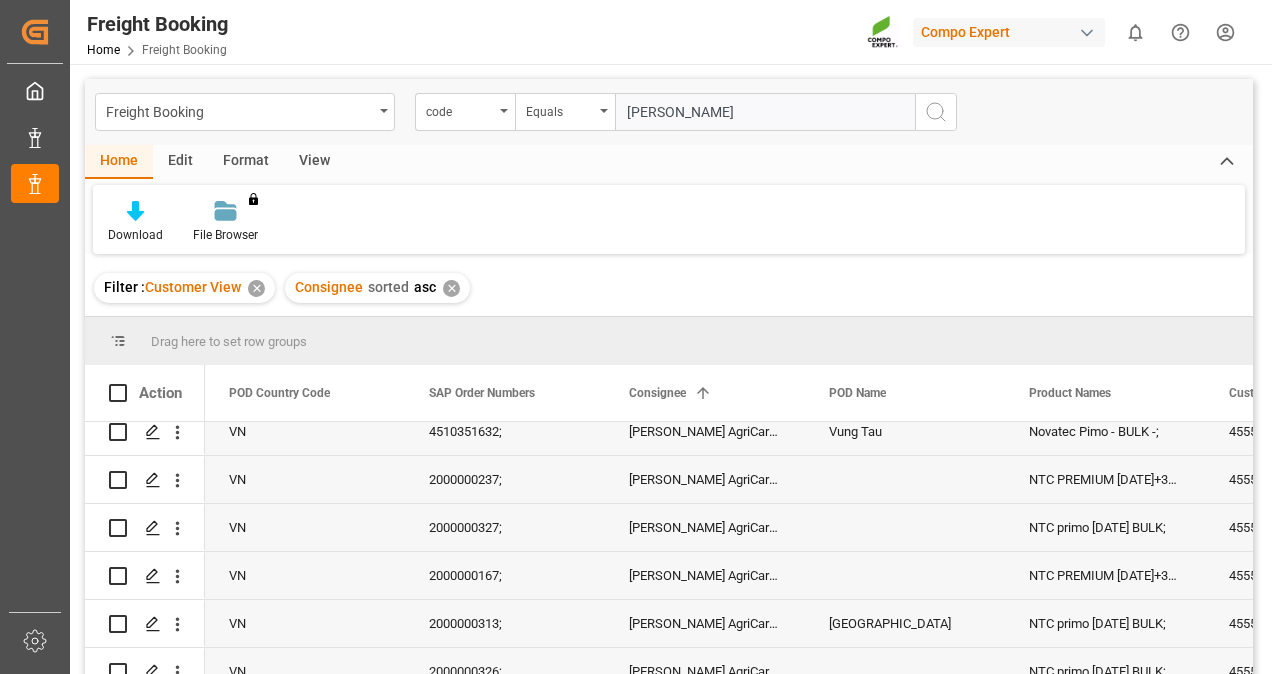 type on "[GEOGRAPHIC_DATA]" 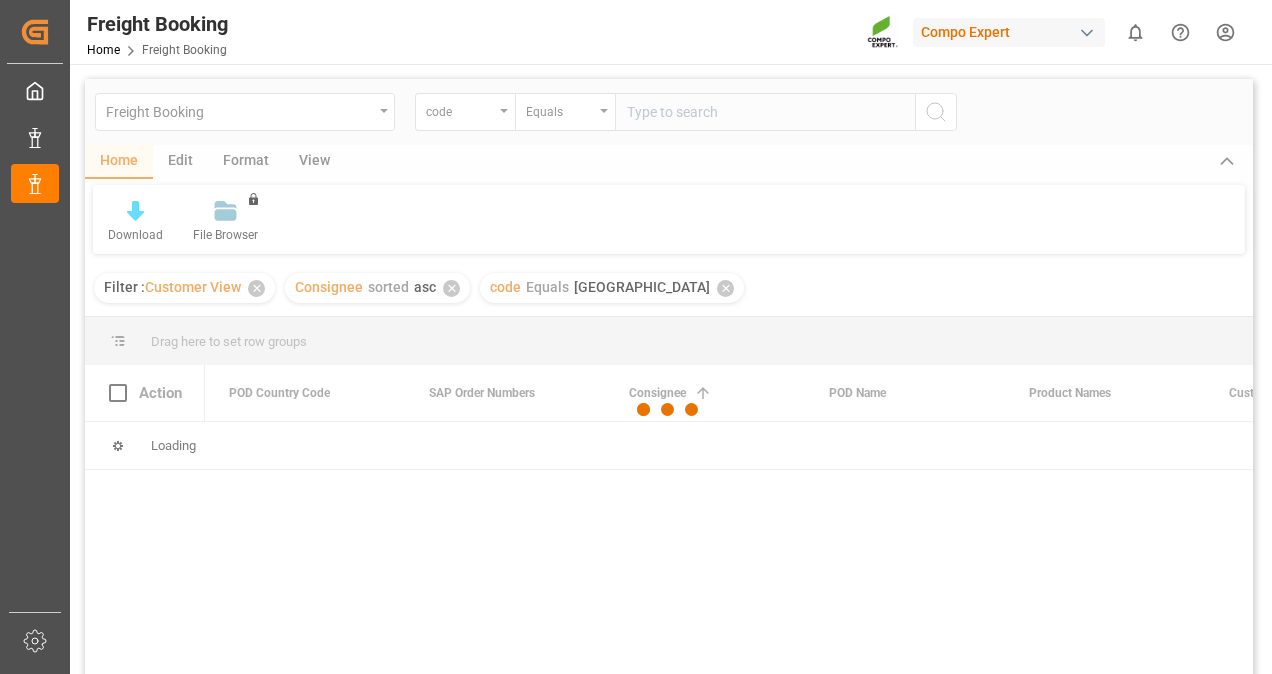 scroll, scrollTop: 0, scrollLeft: 0, axis: both 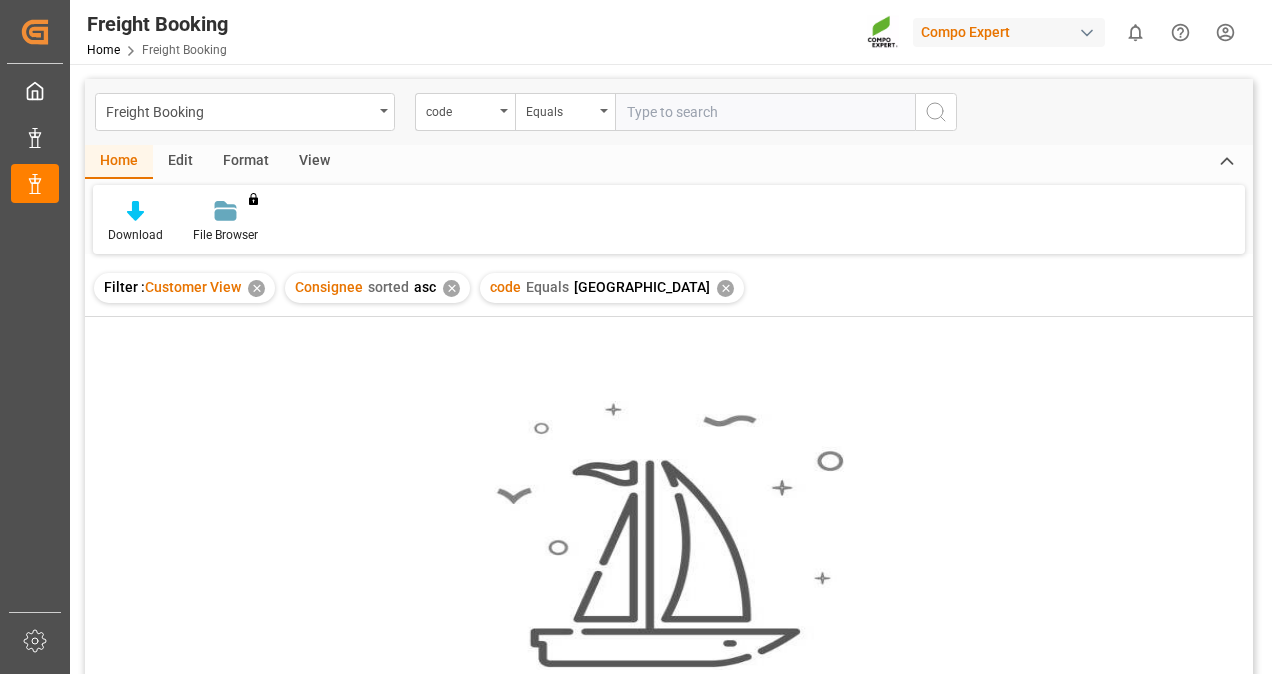 click on "✕" at bounding box center (725, 288) 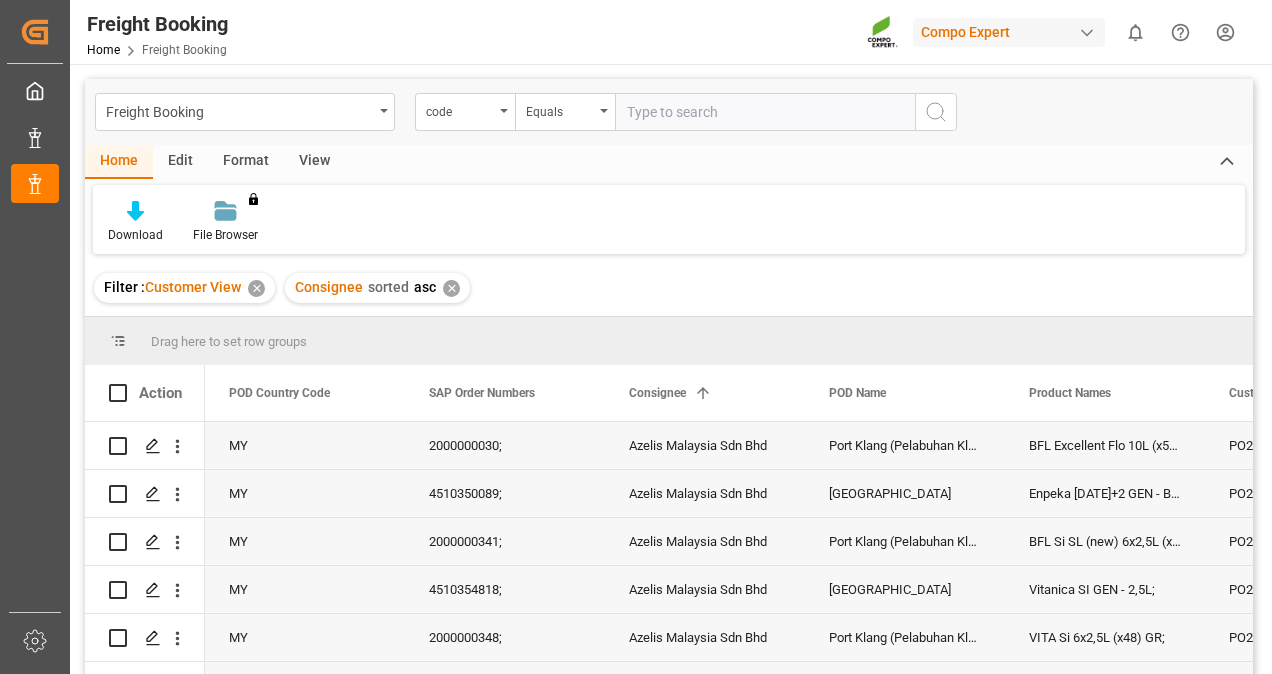 click at bounding box center [765, 112] 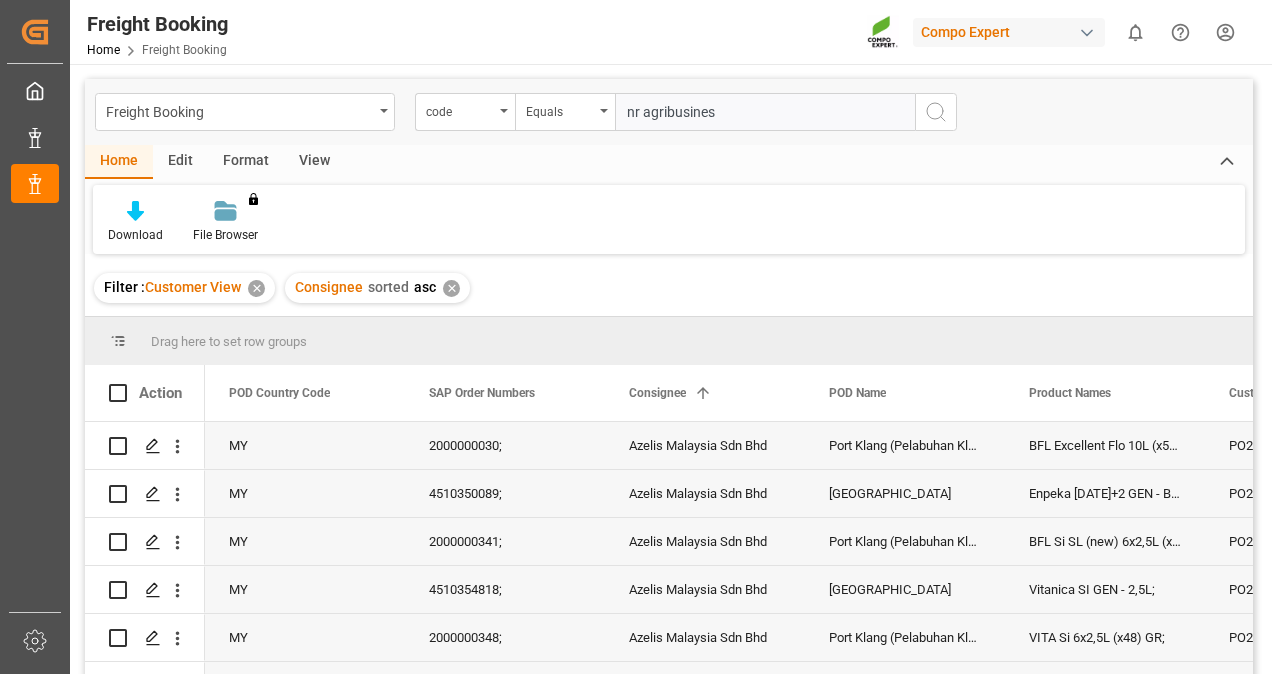 type on "nr agribusiness" 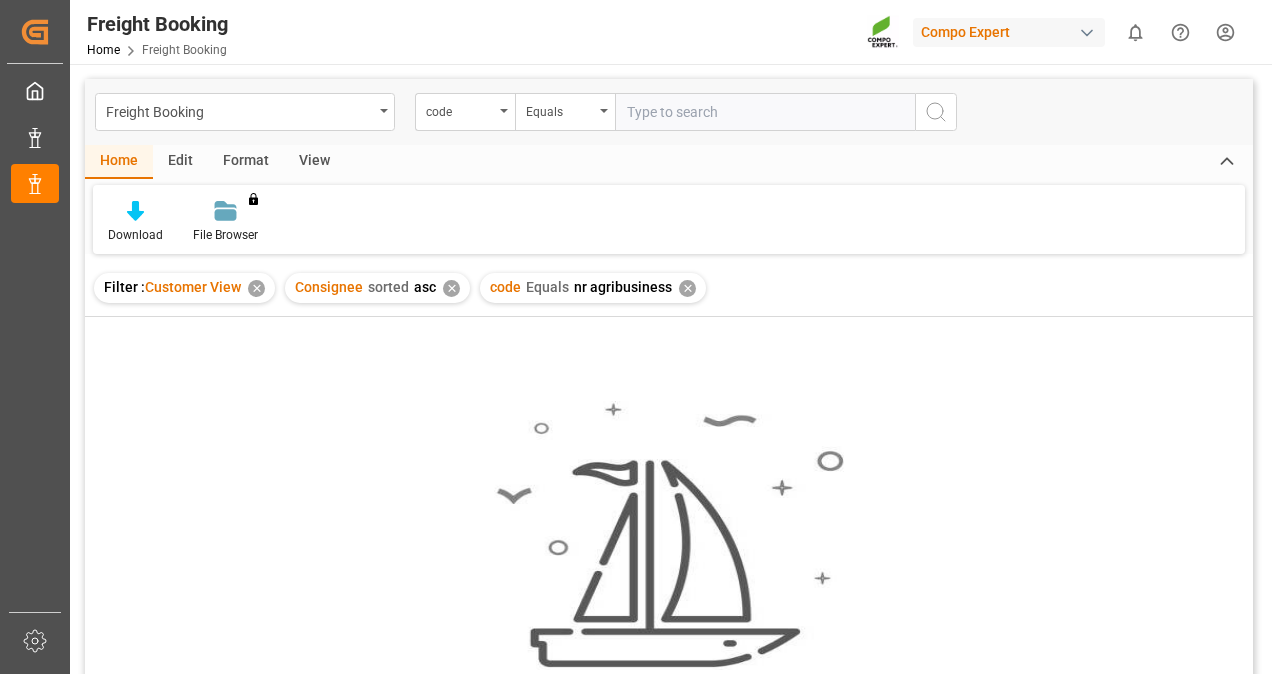 click on "✕" at bounding box center (687, 288) 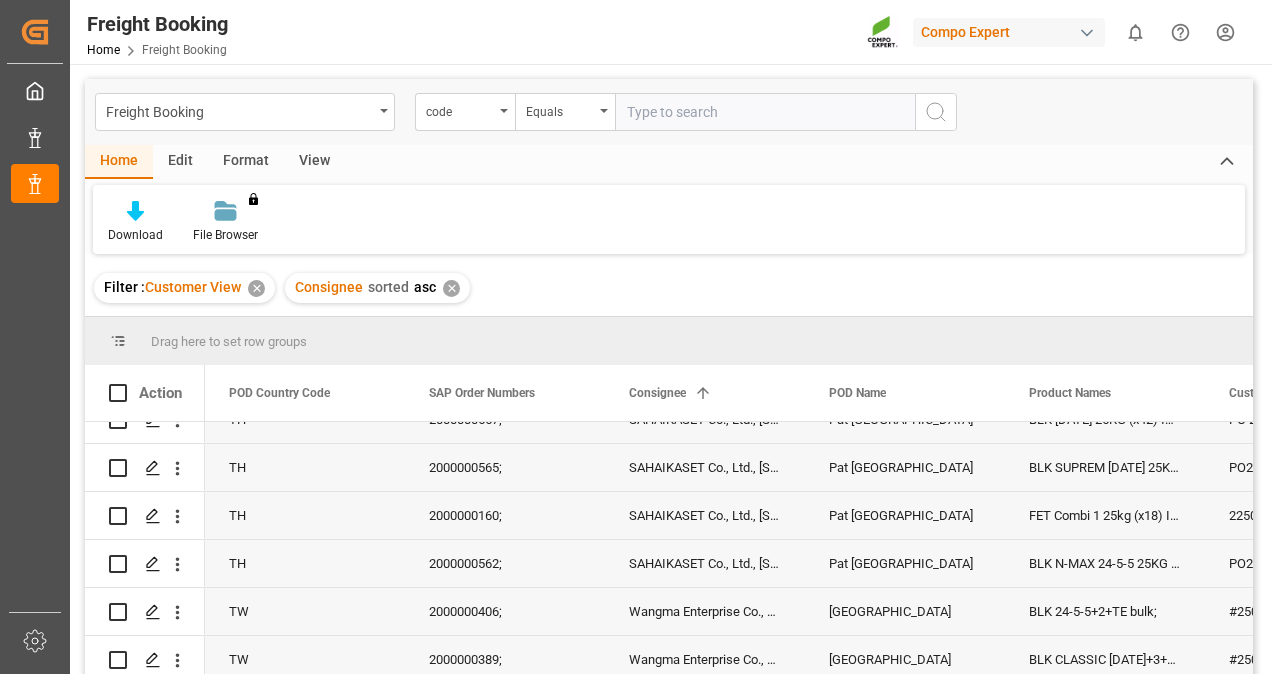 scroll, scrollTop: 1716, scrollLeft: 0, axis: vertical 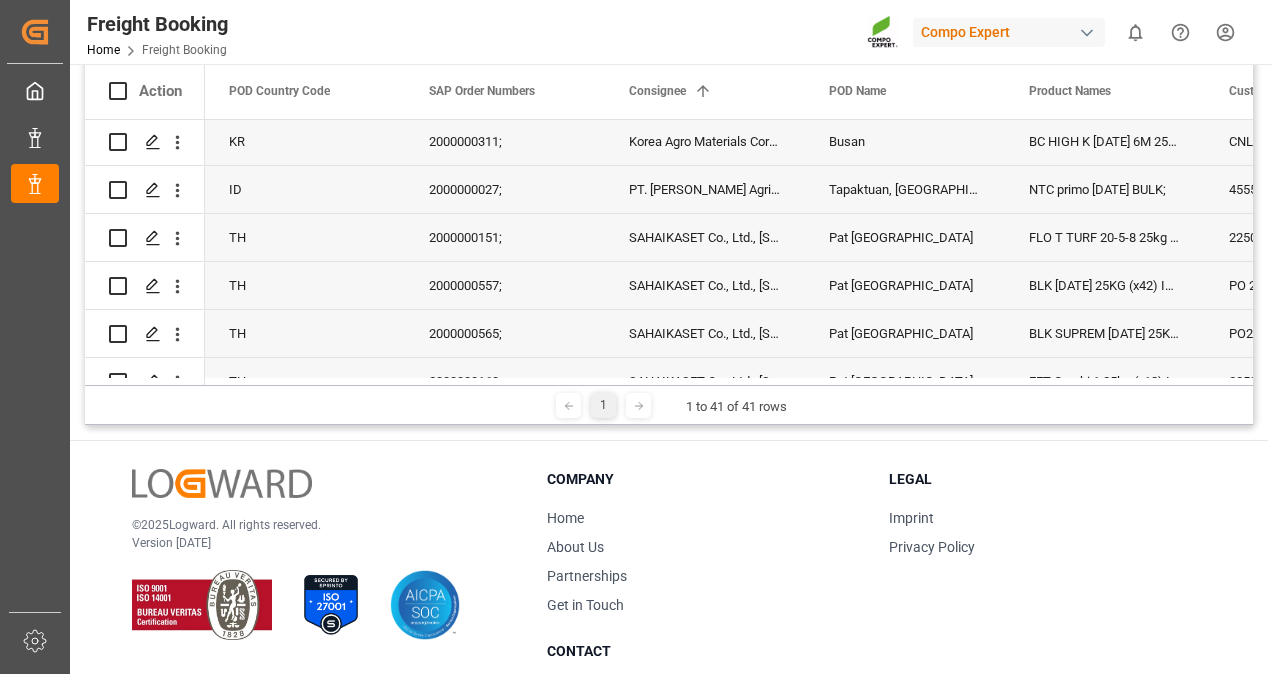 click 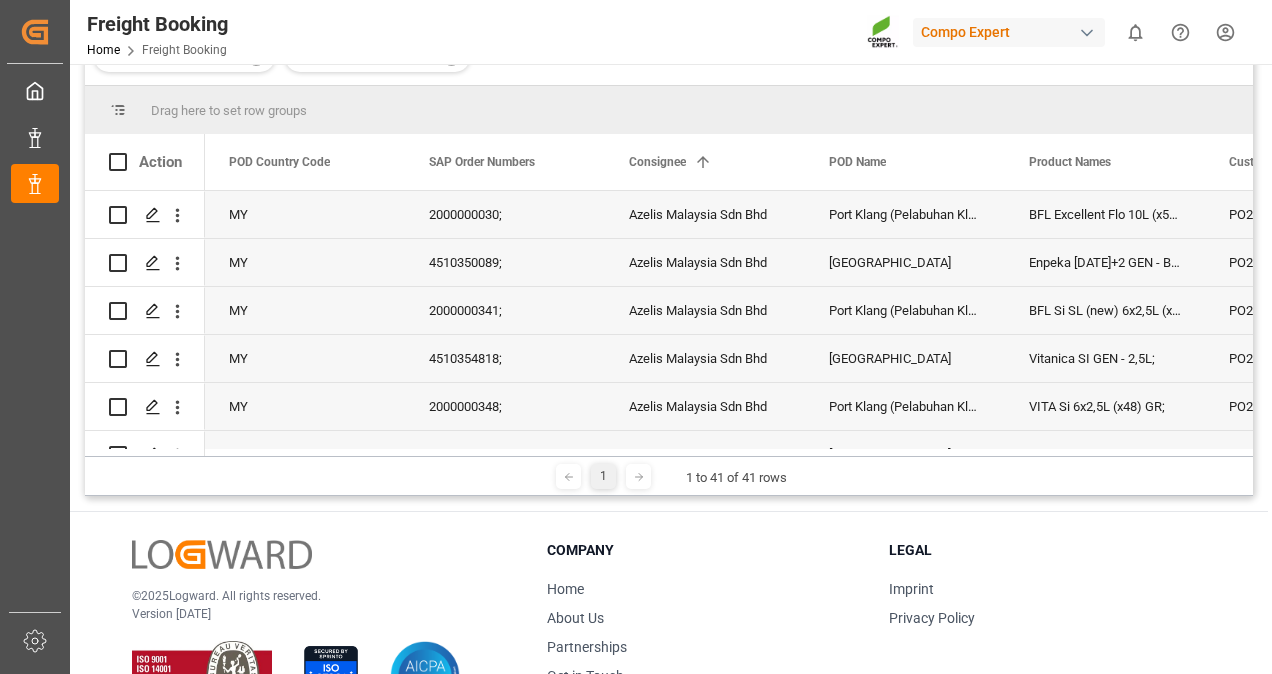 scroll, scrollTop: 207, scrollLeft: 0, axis: vertical 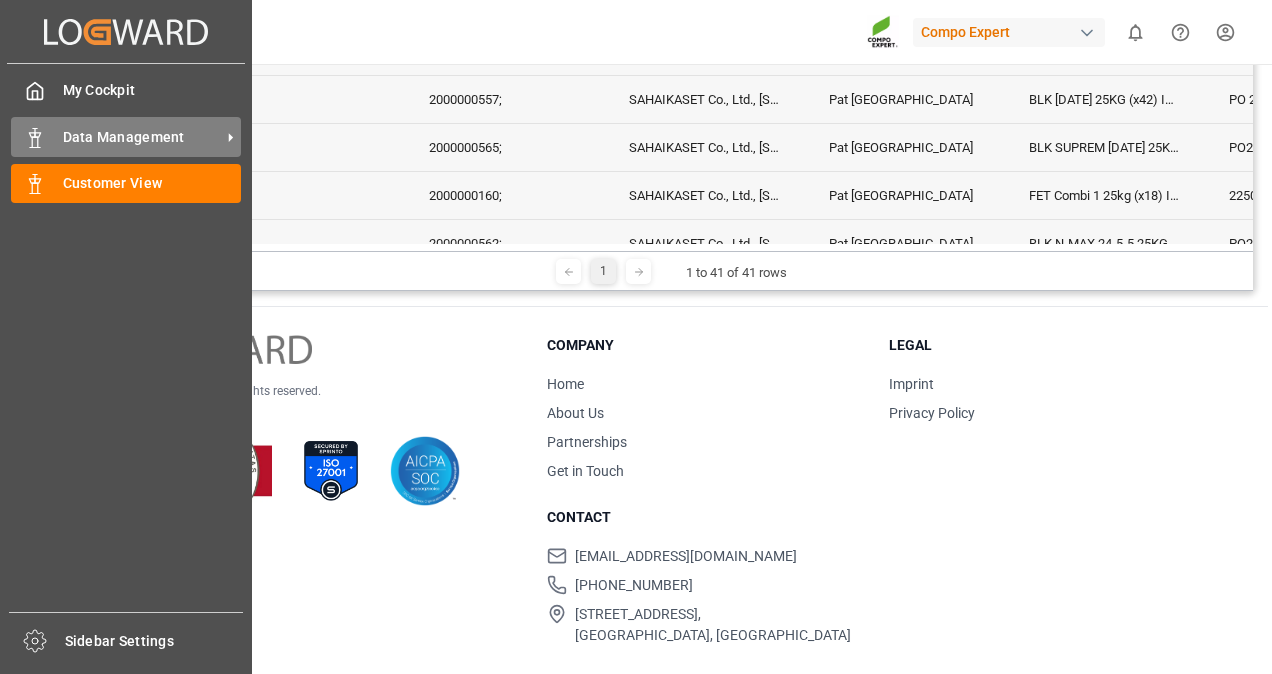 click on "Data Management Data Management" at bounding box center [126, 136] 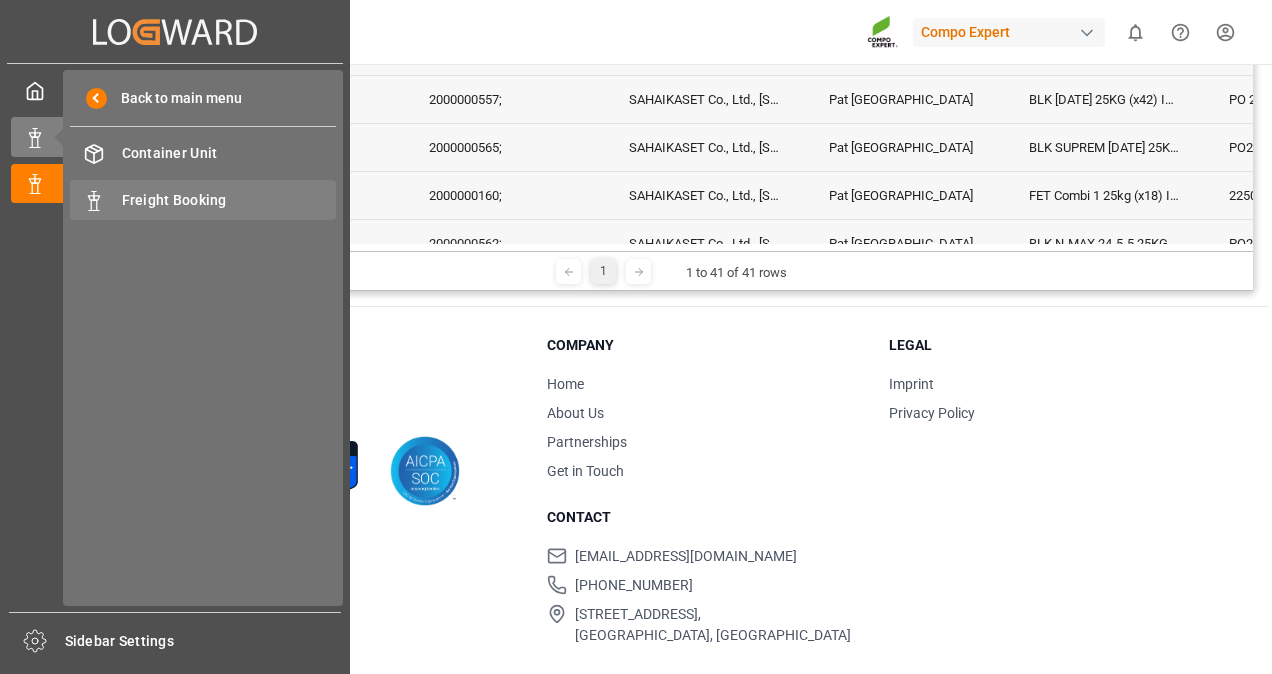 click on "Freight Booking" at bounding box center [229, 200] 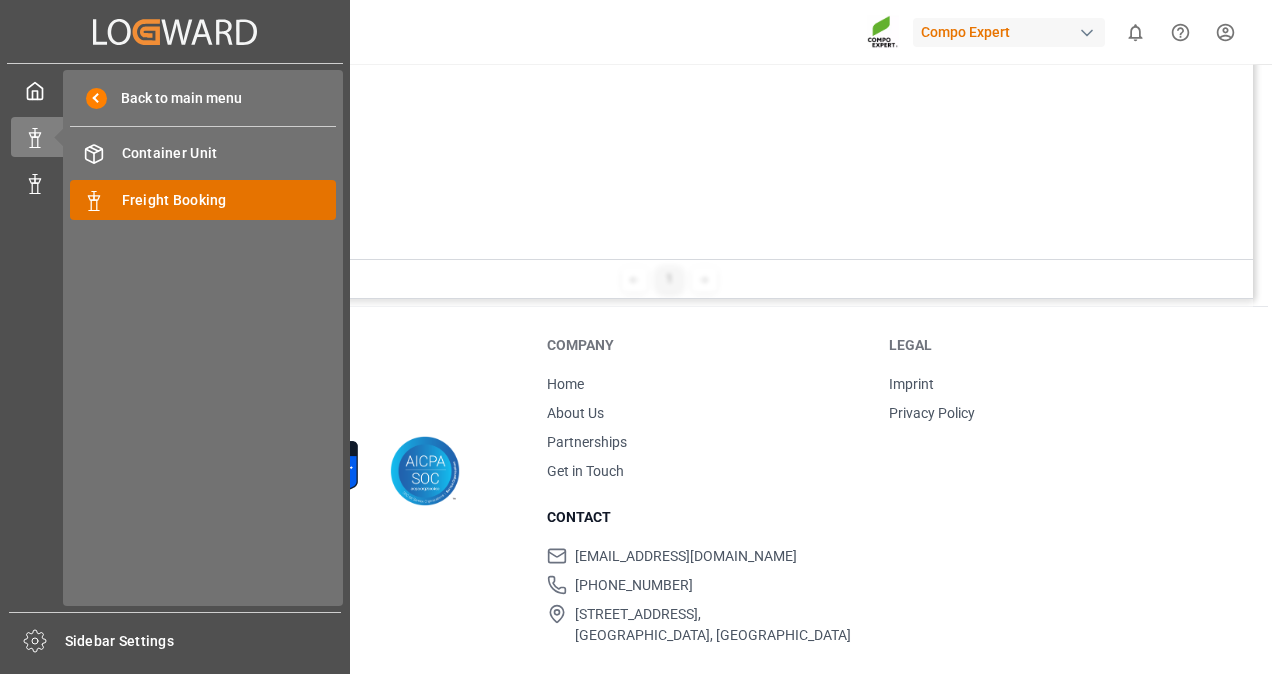scroll, scrollTop: 0, scrollLeft: 0, axis: both 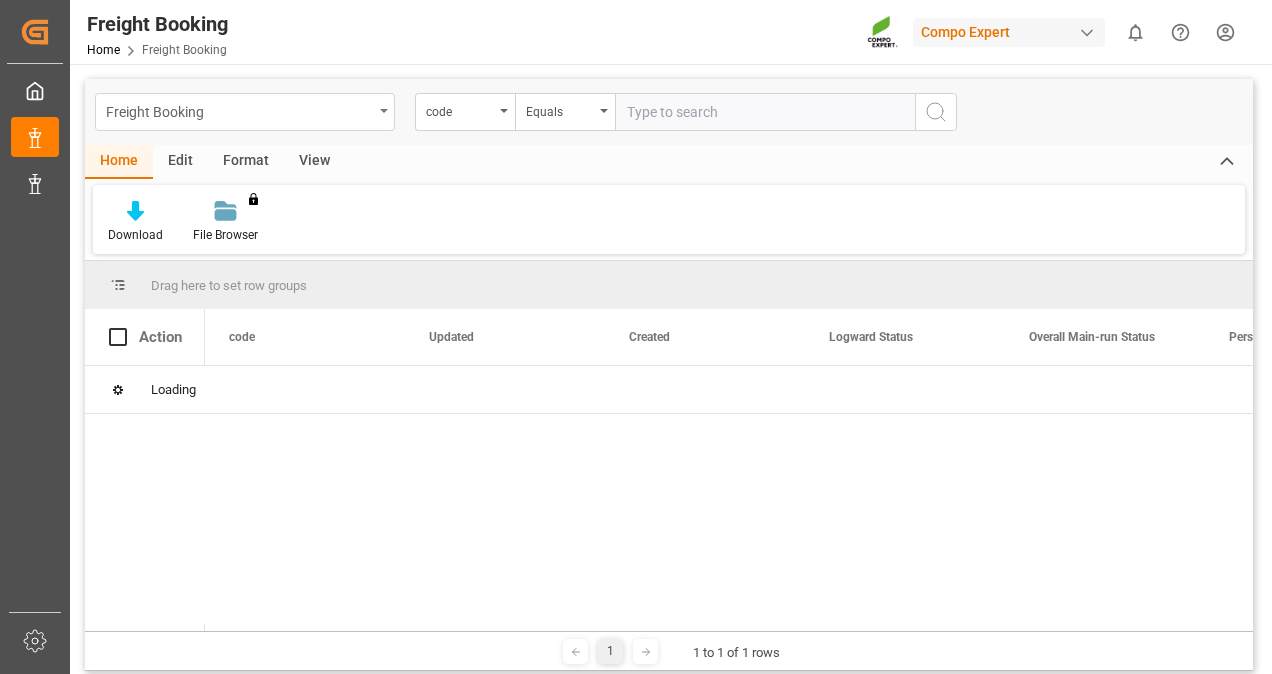 click on "Freight Booking" at bounding box center (239, 110) 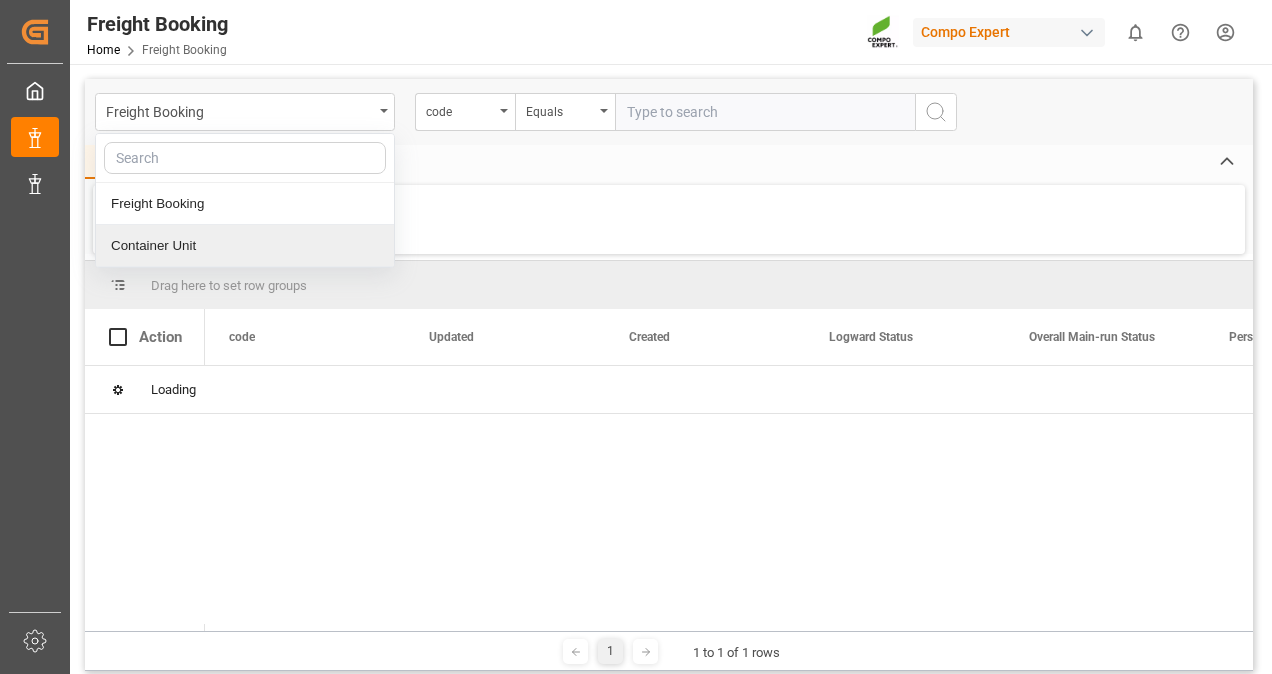 click on "Container Unit" at bounding box center [245, 246] 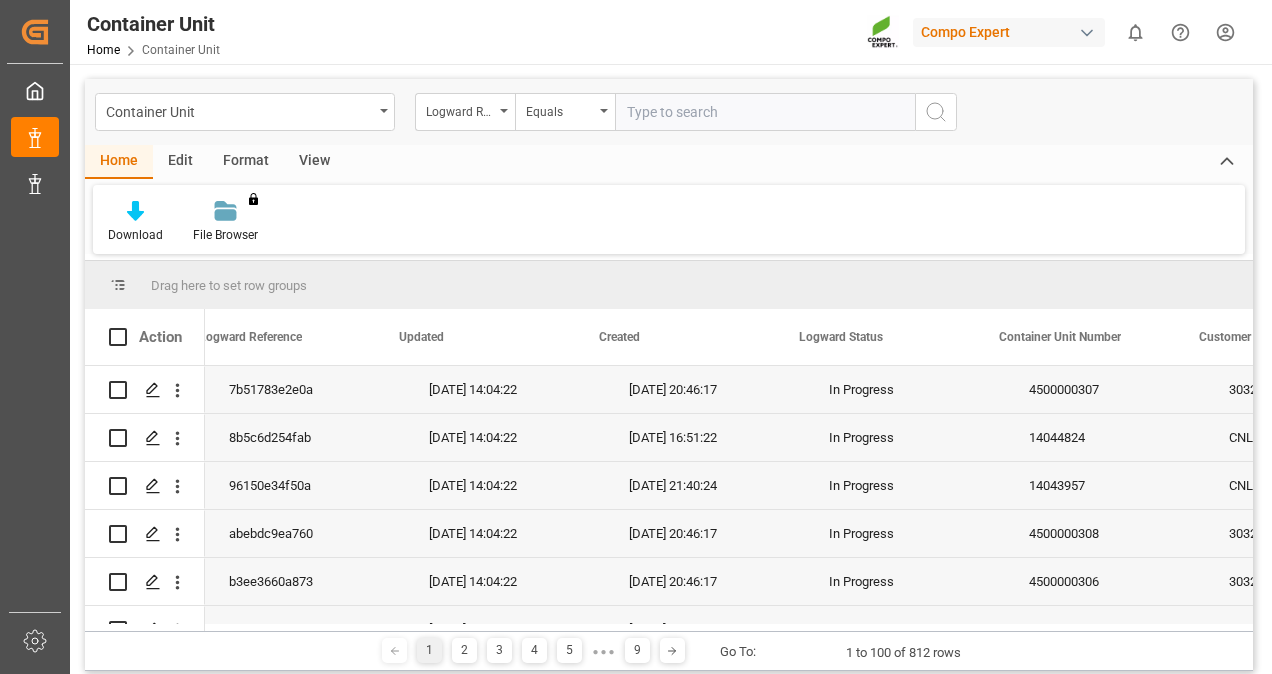scroll, scrollTop: 0, scrollLeft: 125, axis: horizontal 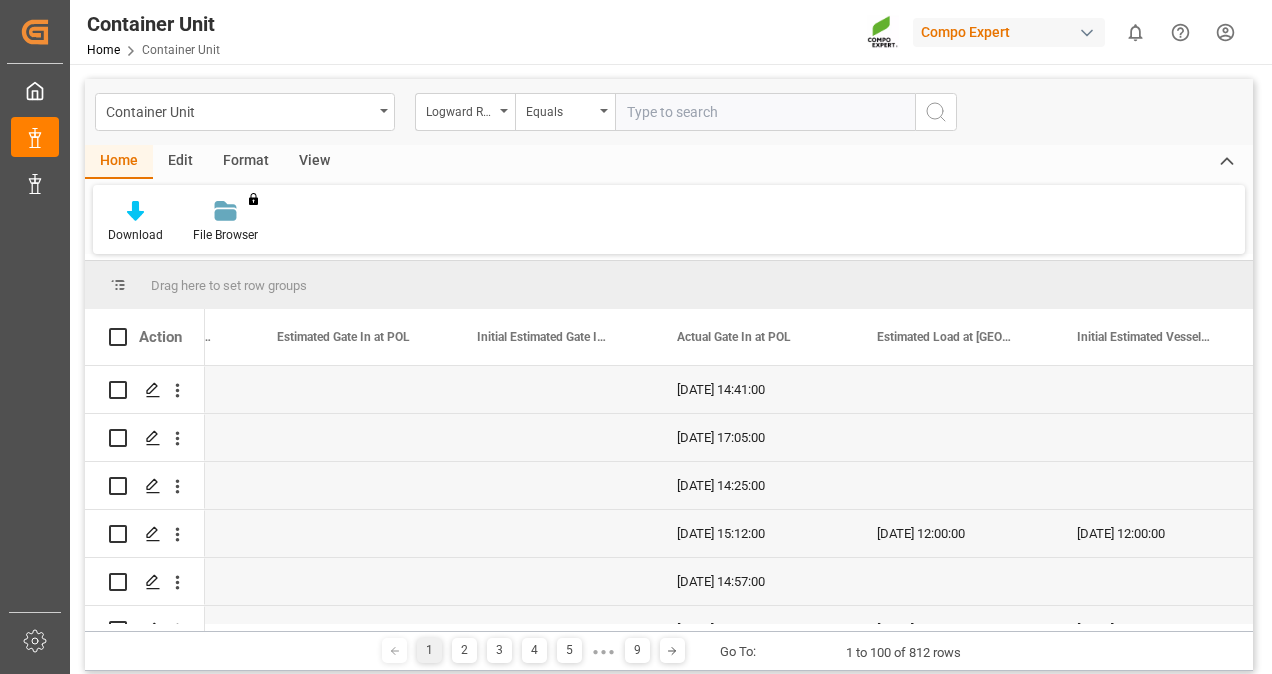 click at bounding box center [765, 112] 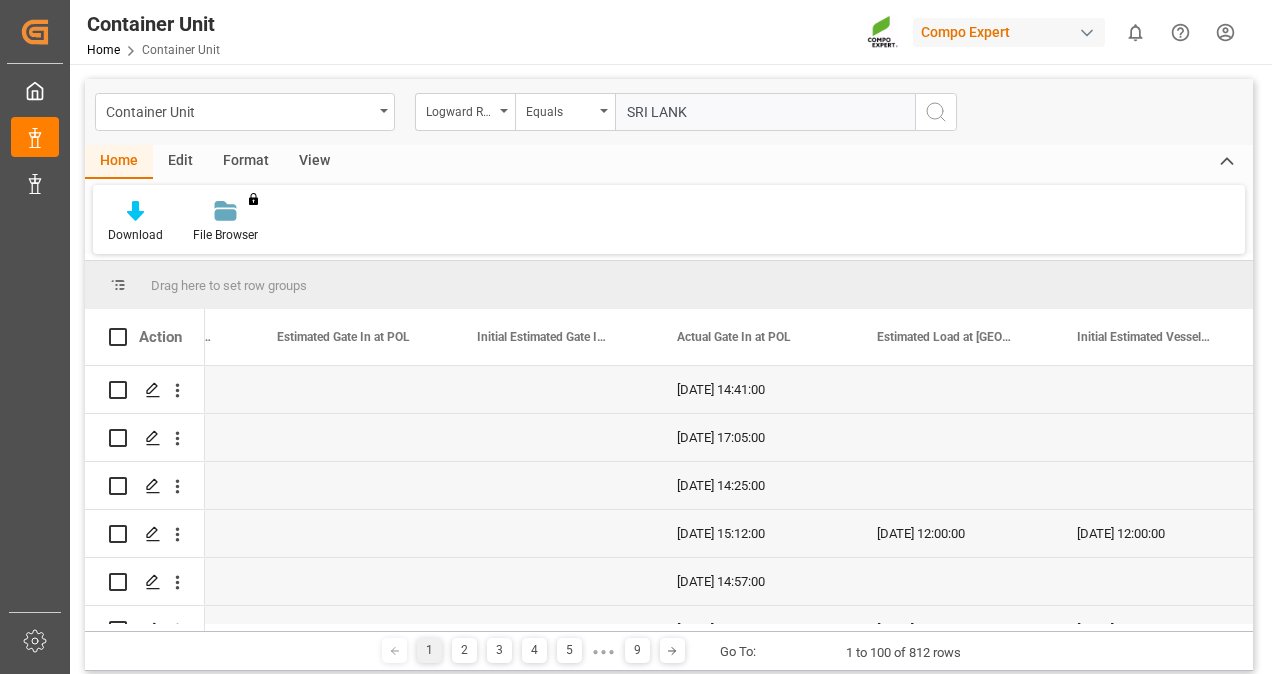 type on "[GEOGRAPHIC_DATA]" 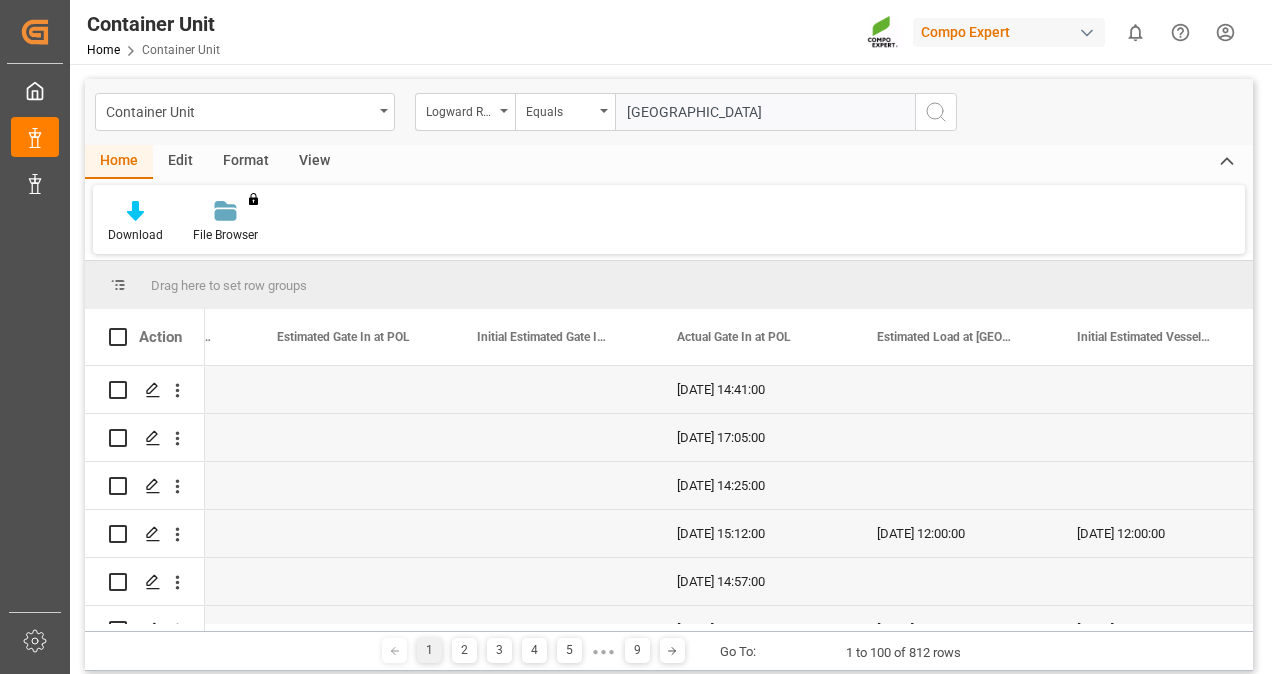 type 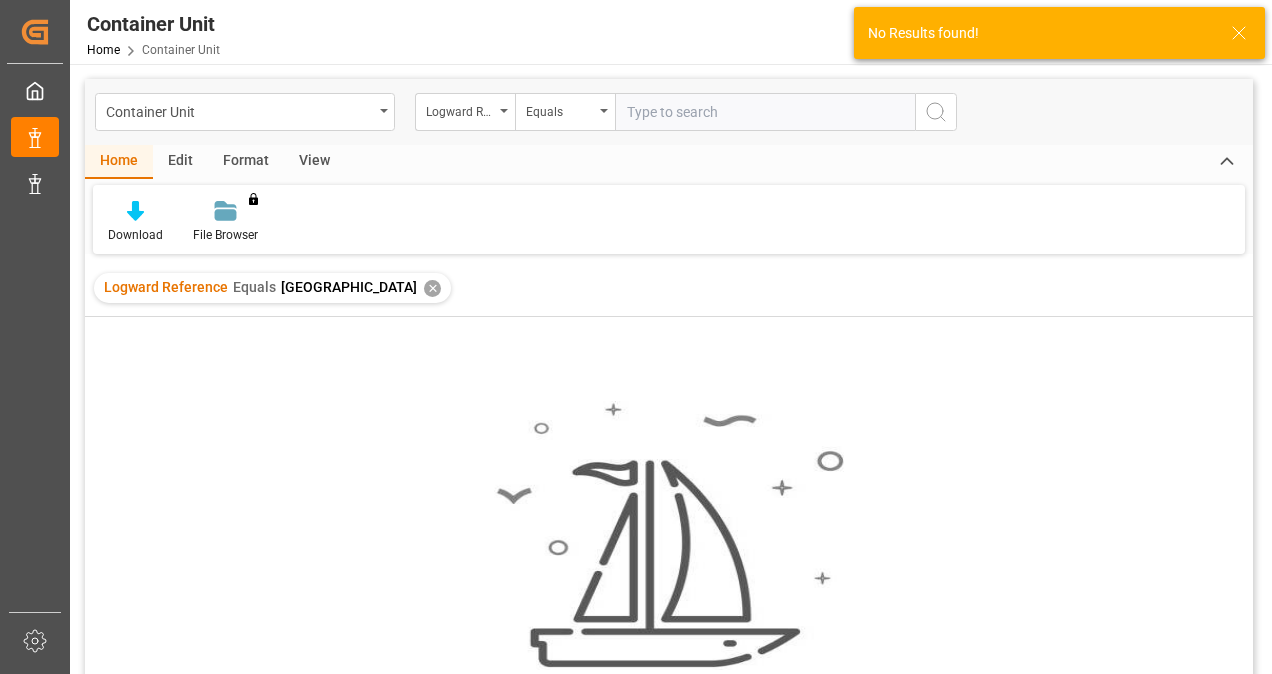 click on "✕" at bounding box center [432, 288] 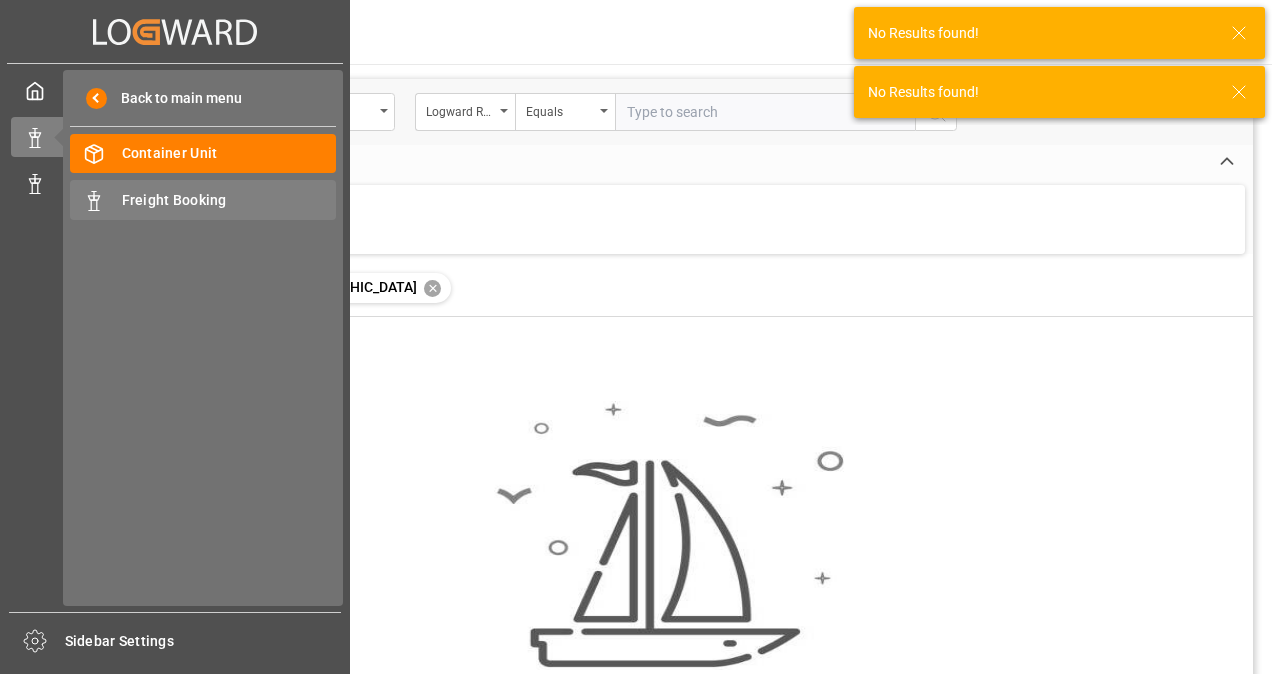 click on "Freight Booking" at bounding box center [229, 200] 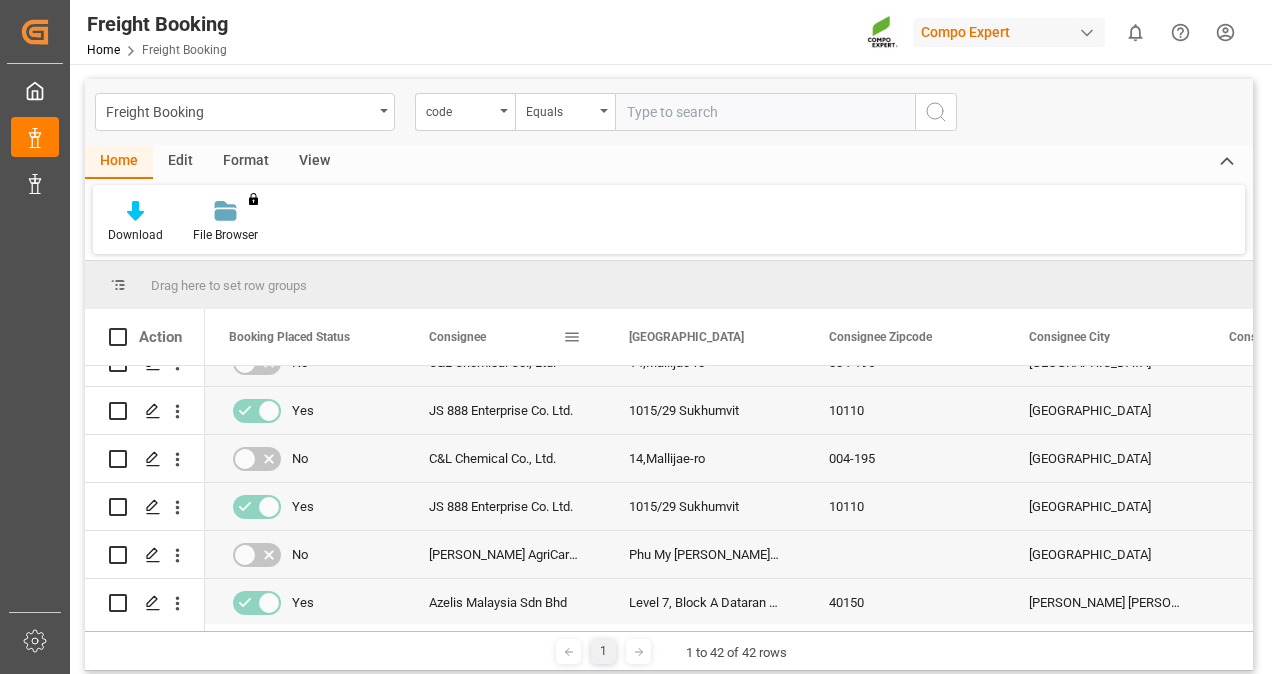 click on "Consignee" at bounding box center (457, 337) 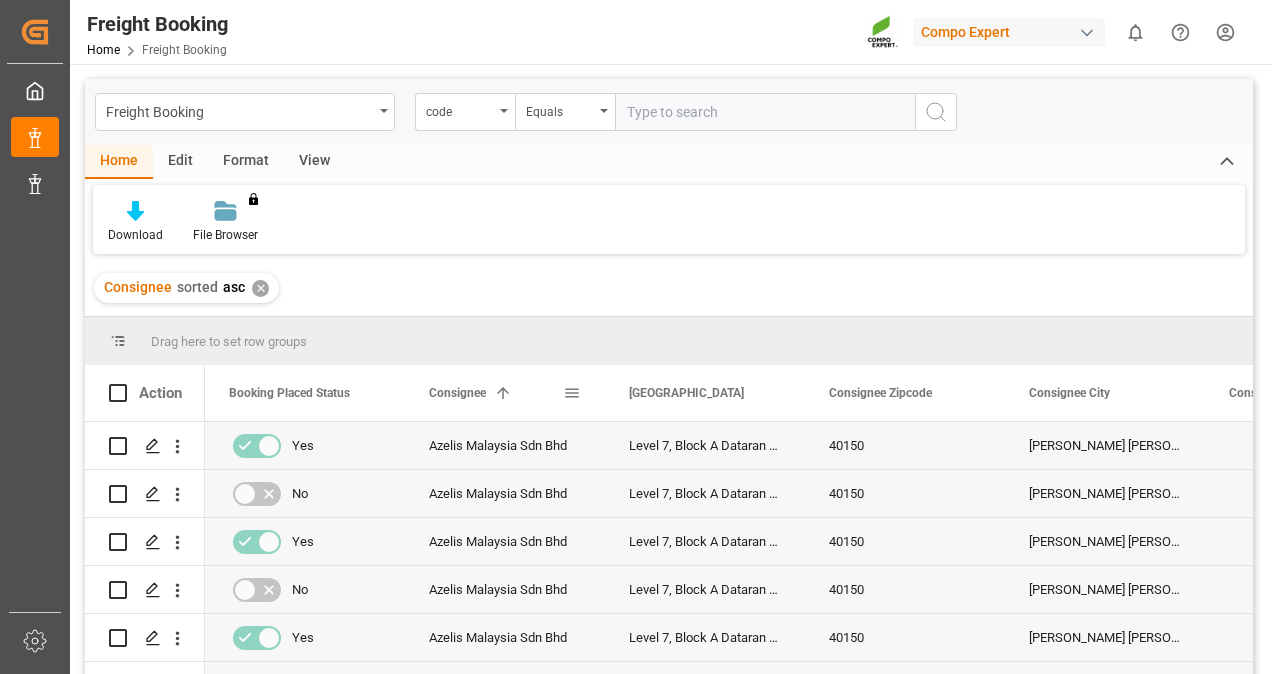 click on "Consignee
1" at bounding box center (505, 393) 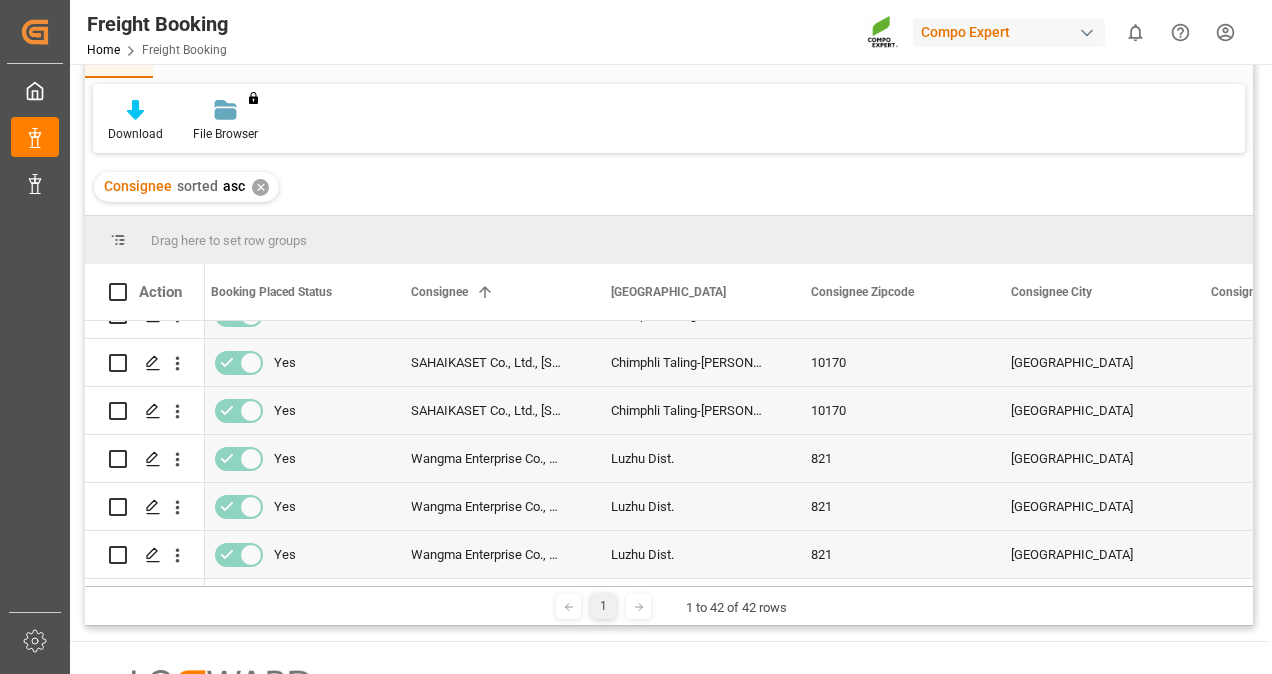 click 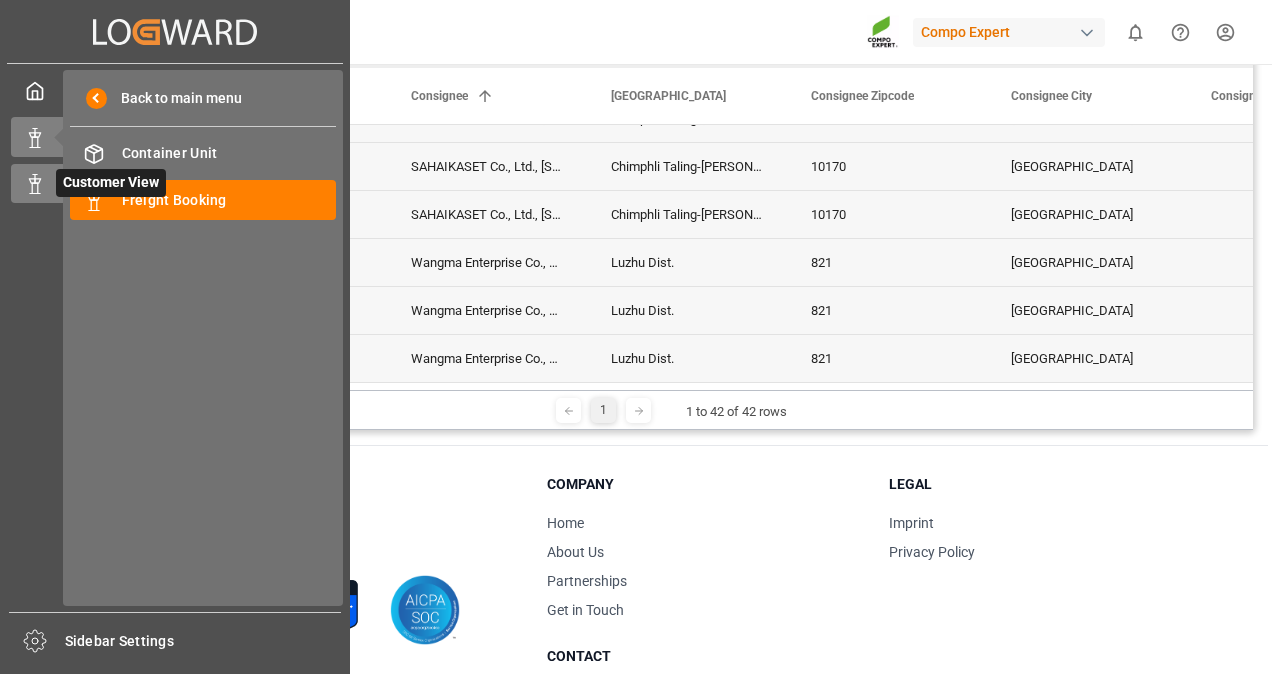 click on "Customer View Customer View" at bounding box center [175, 183] 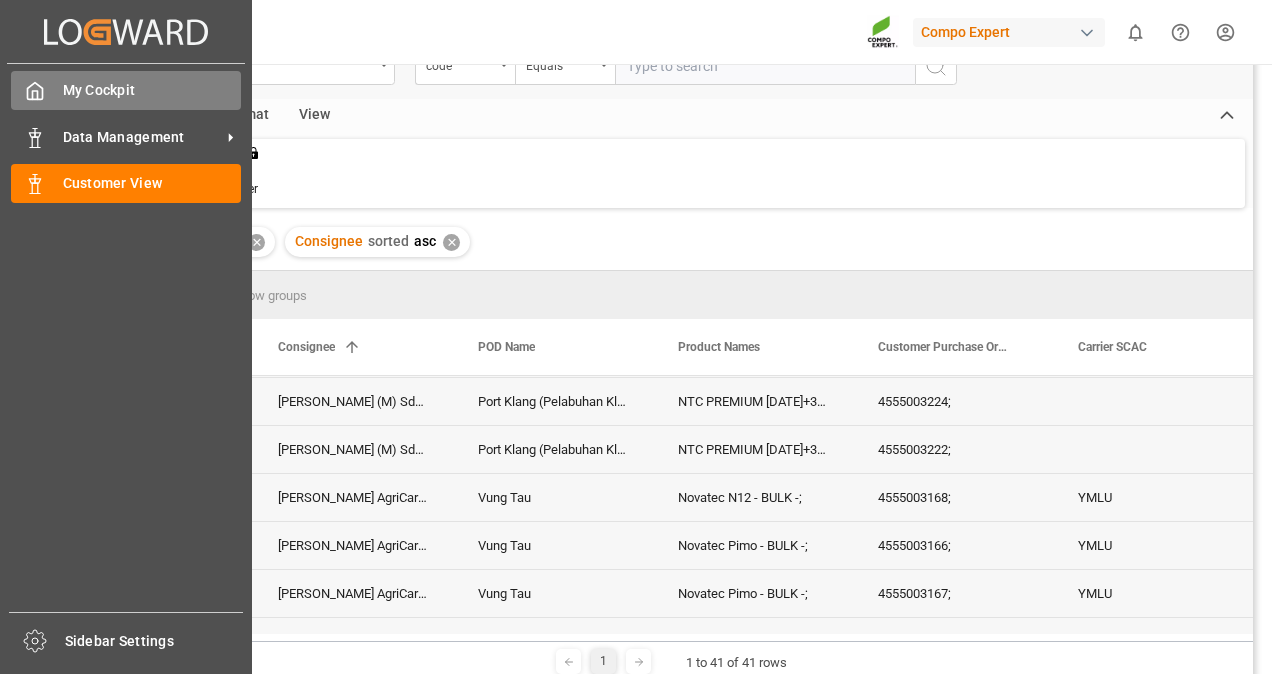click on "My Cockpit My Cockpit" at bounding box center (126, 90) 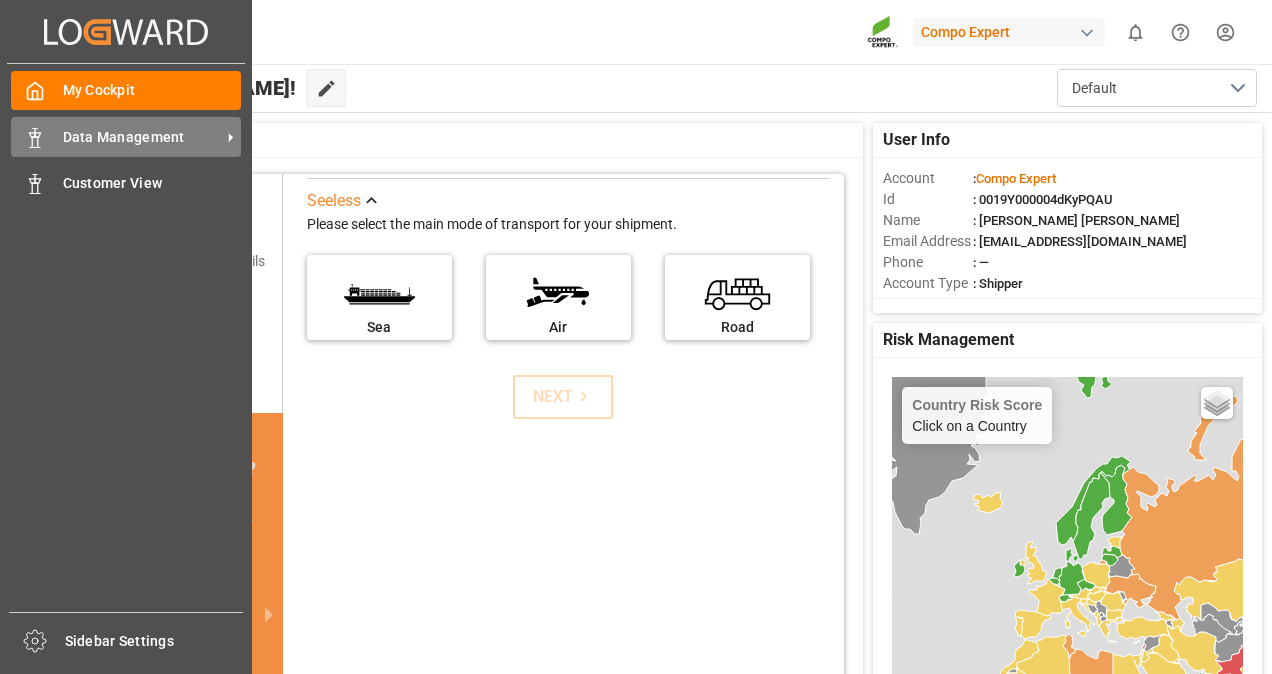 click 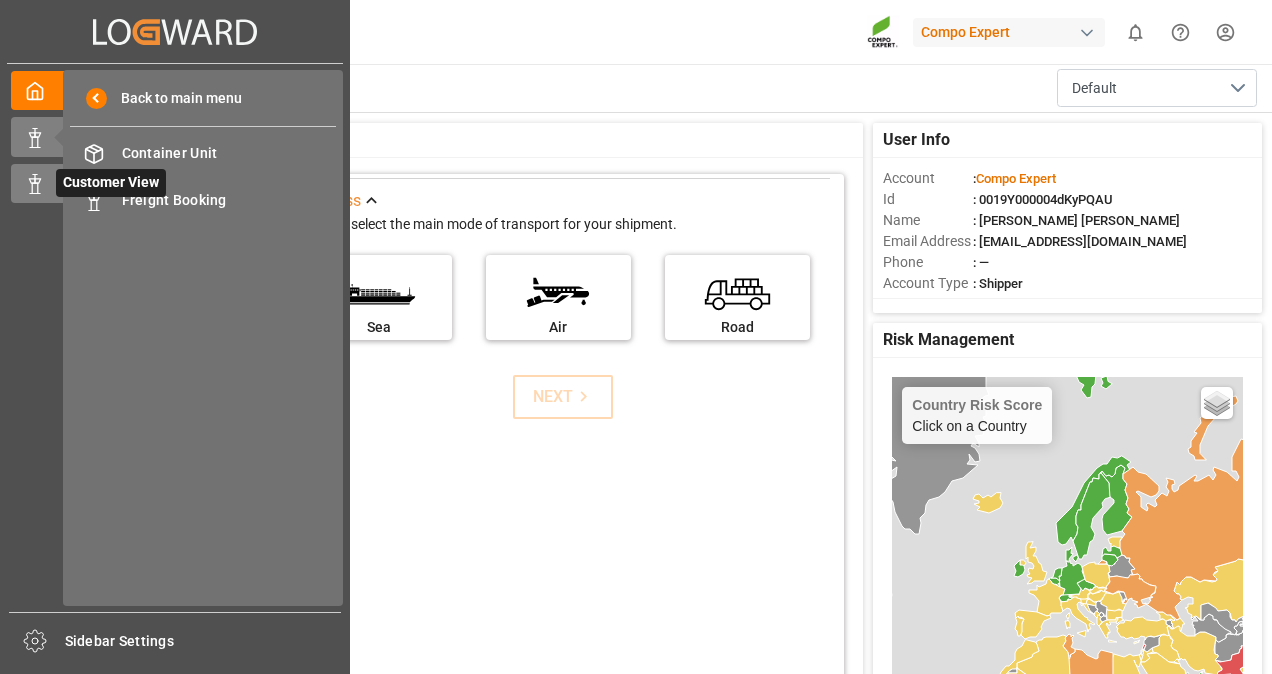click 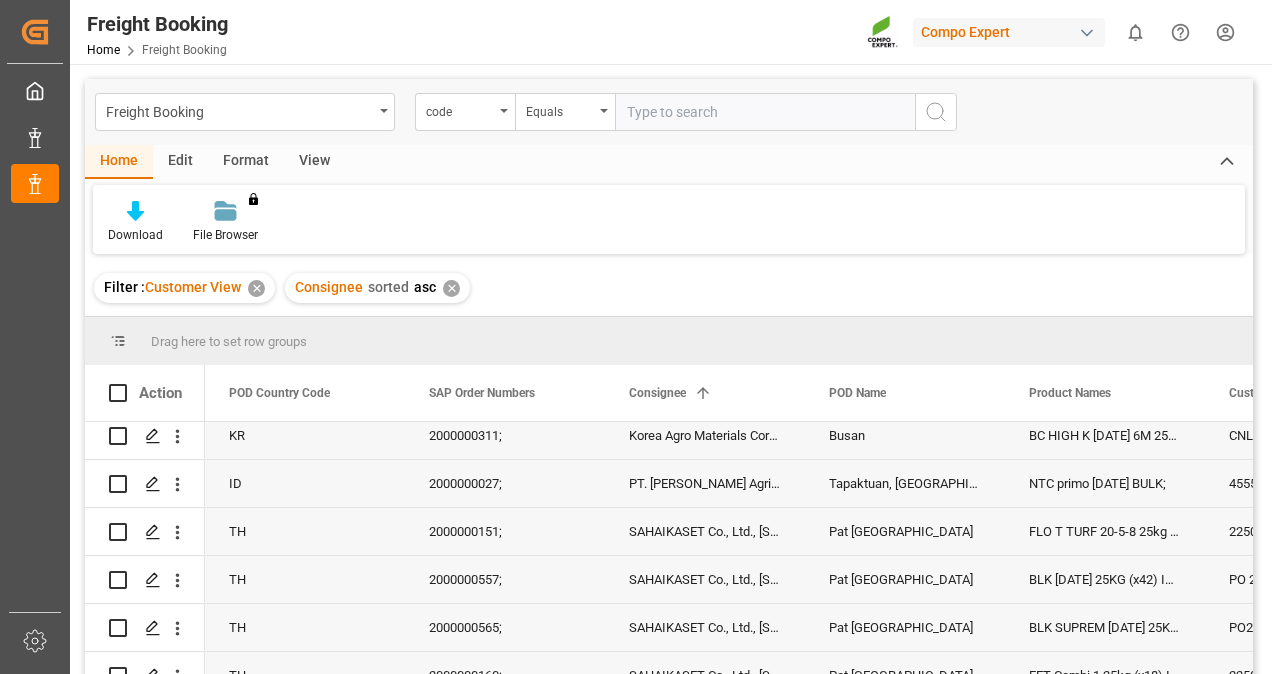 scroll, scrollTop: 1716, scrollLeft: 0, axis: vertical 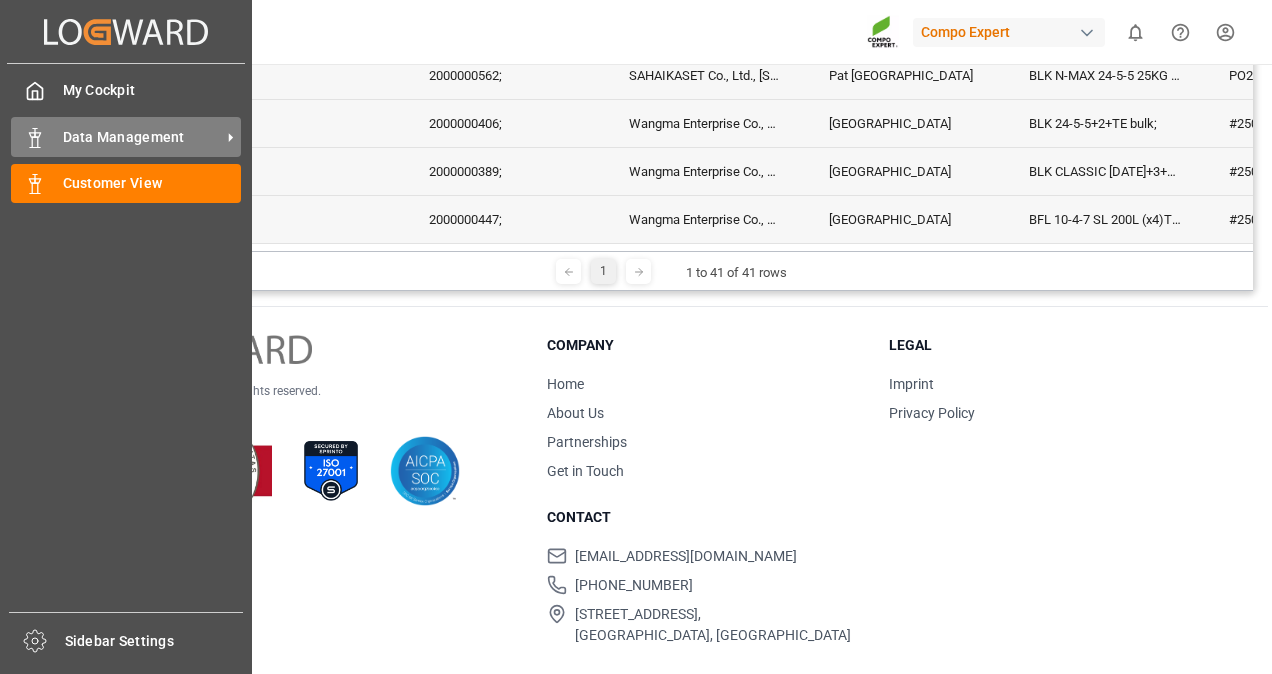 click on "Data Management Data Management" at bounding box center [126, 136] 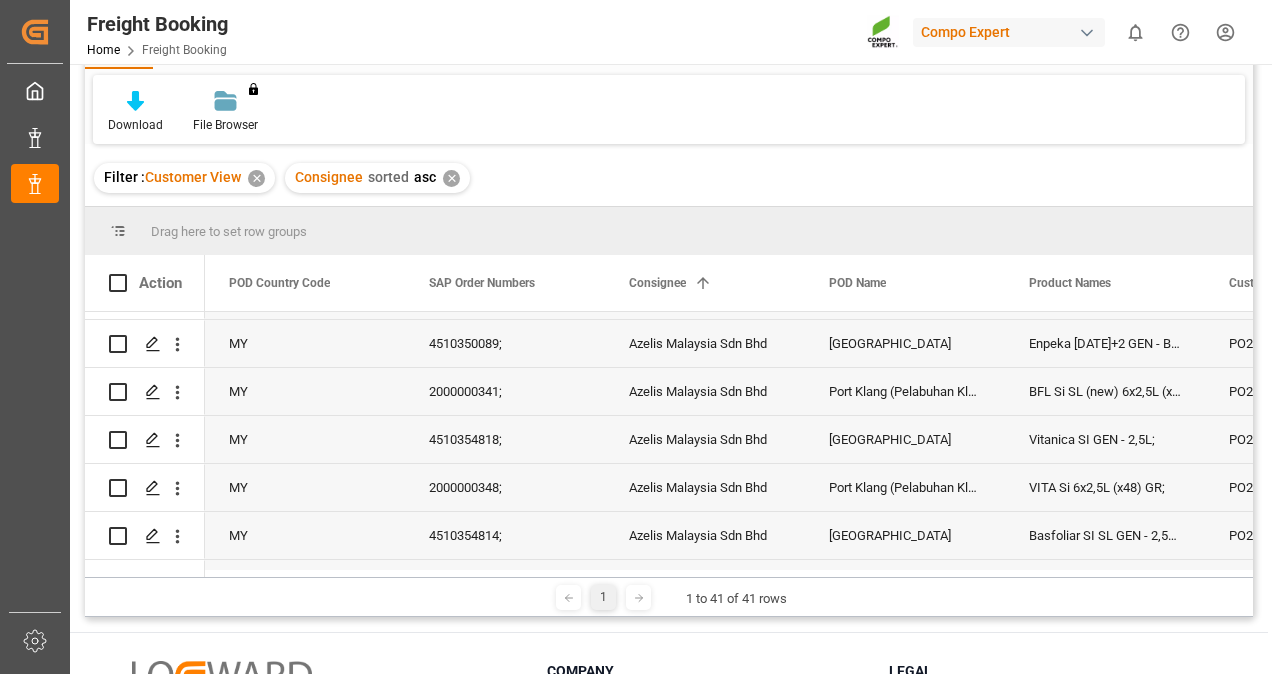 scroll, scrollTop: 0, scrollLeft: 0, axis: both 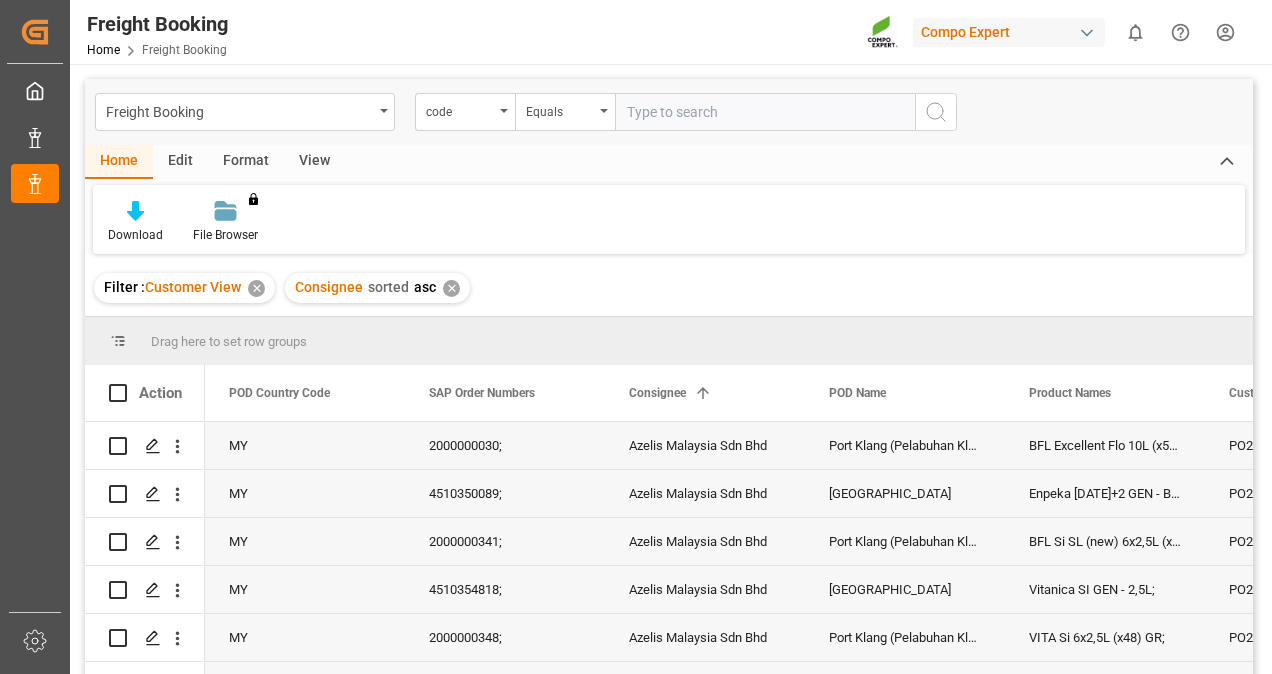 click on "Edit" at bounding box center (180, 162) 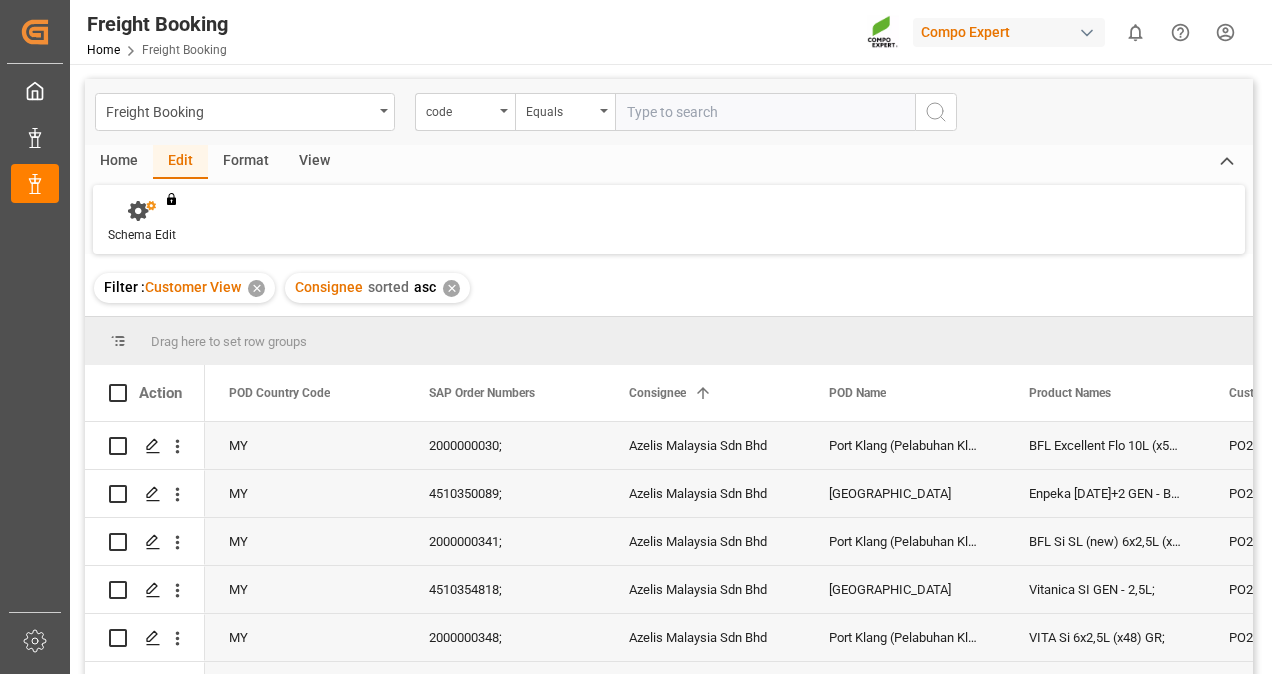 click on "Format" at bounding box center (246, 162) 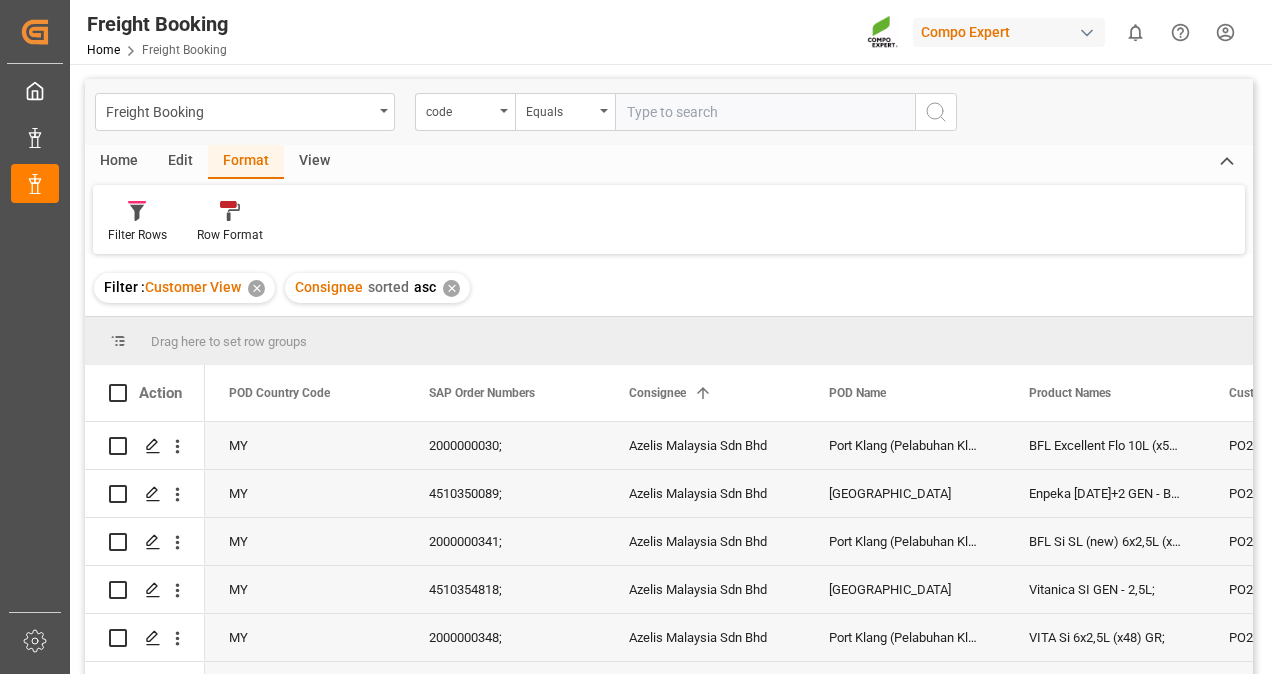 click on "View" at bounding box center (314, 162) 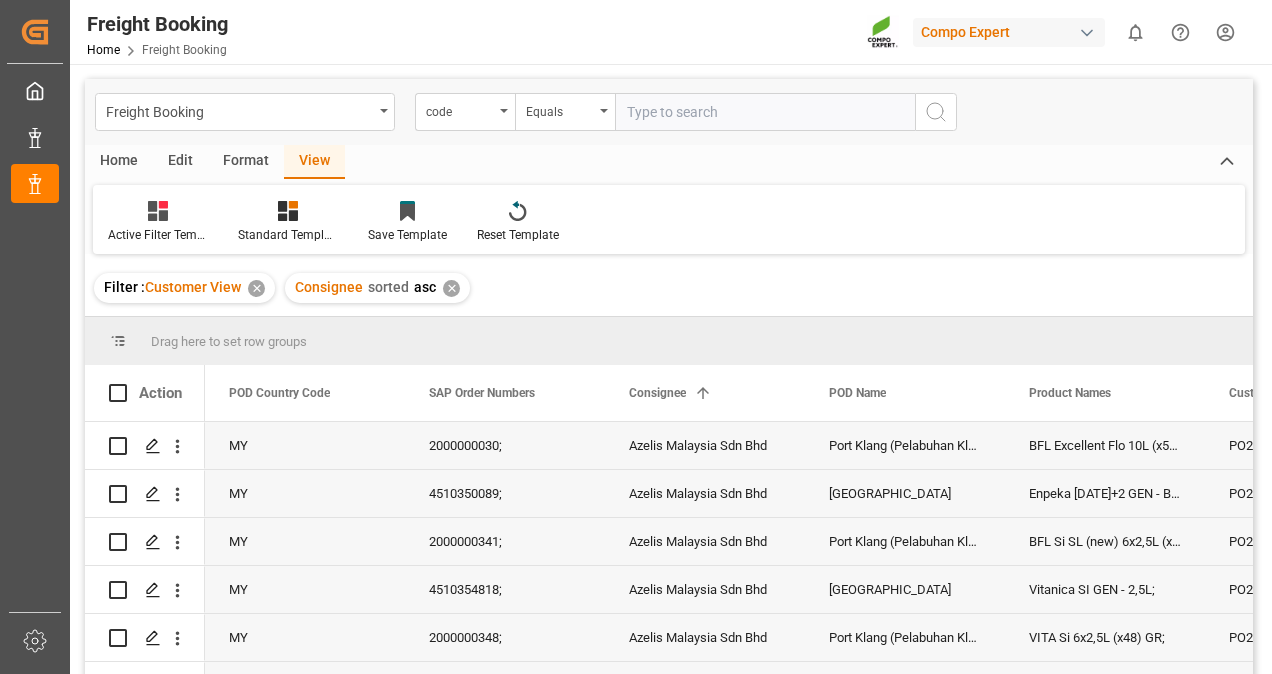 click on "Home" at bounding box center [119, 162] 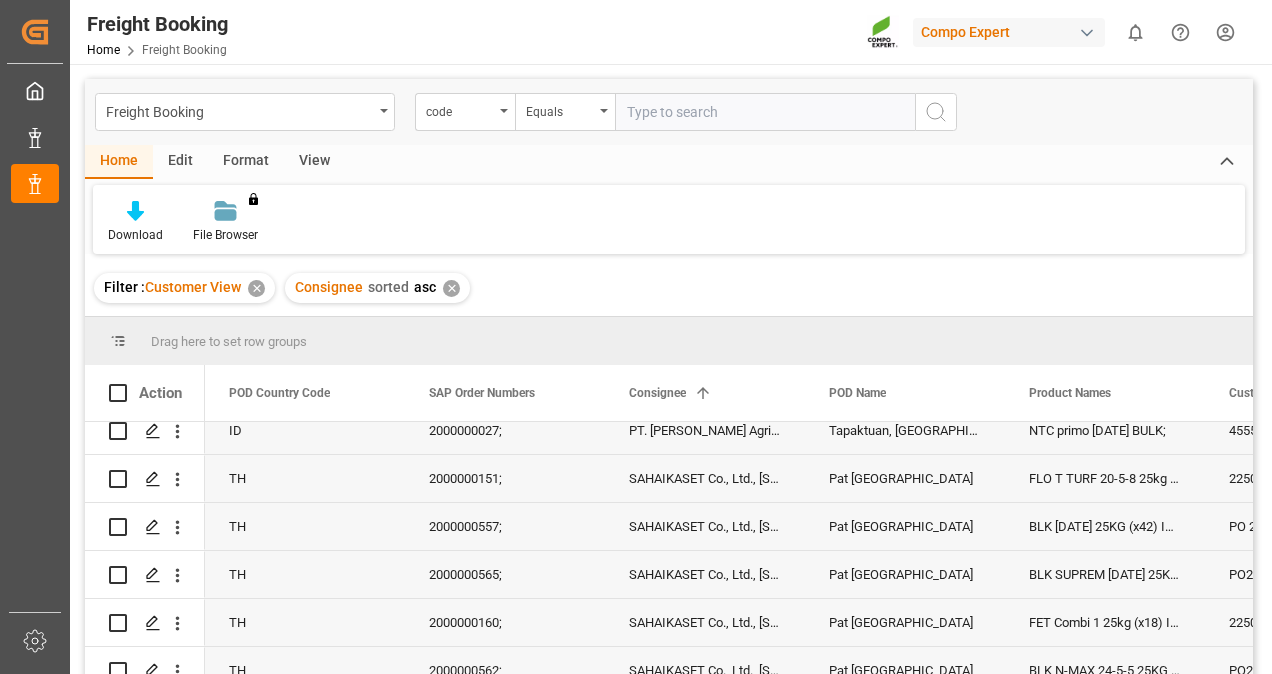 scroll, scrollTop: 1716, scrollLeft: 0, axis: vertical 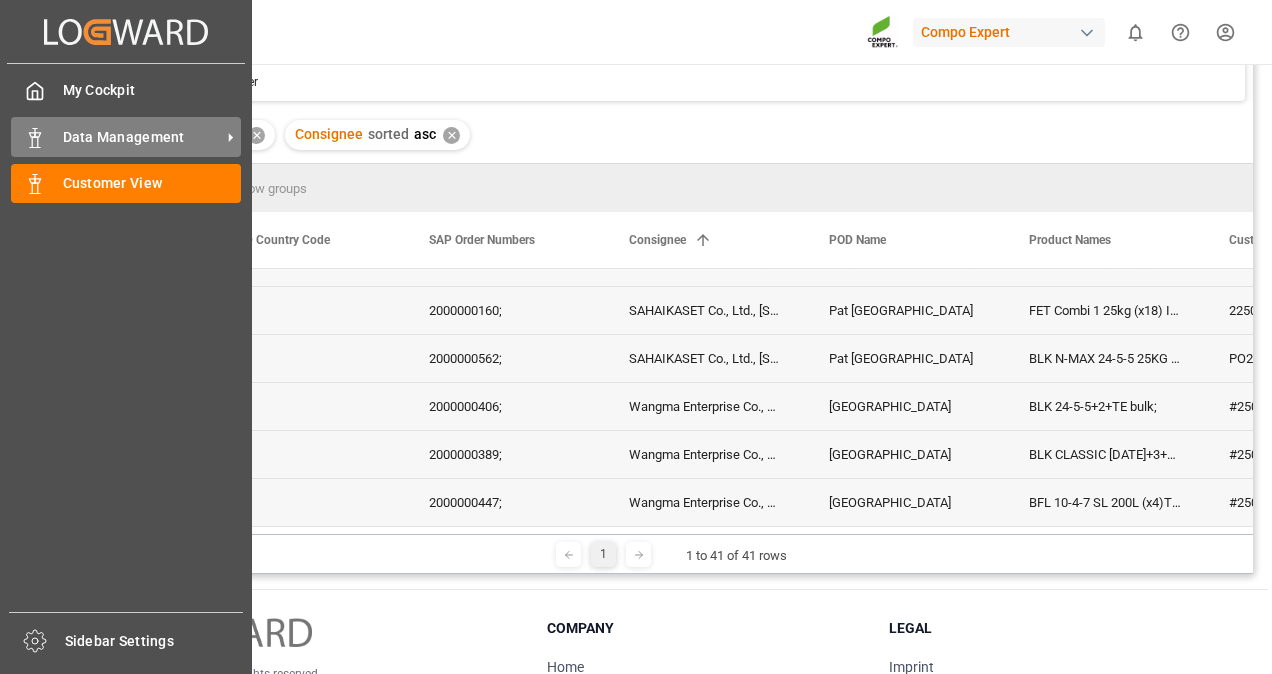 click on "Data Management" at bounding box center [142, 137] 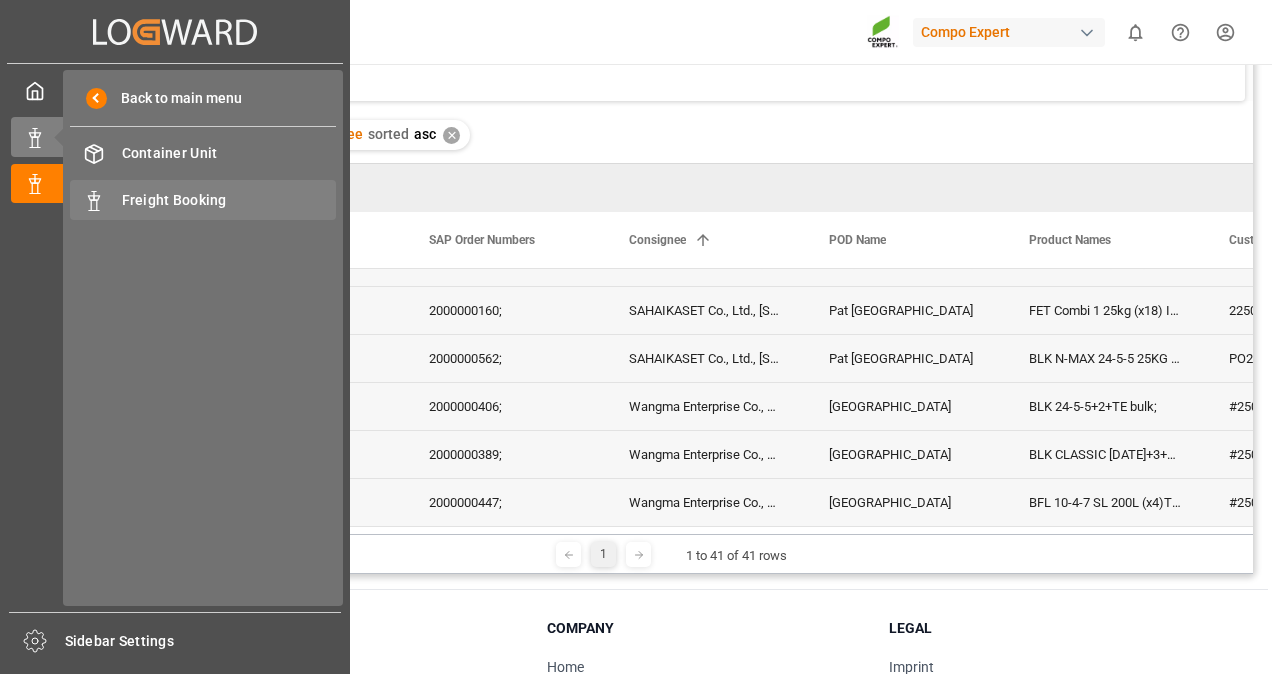 click on "Freight Booking" at bounding box center [229, 200] 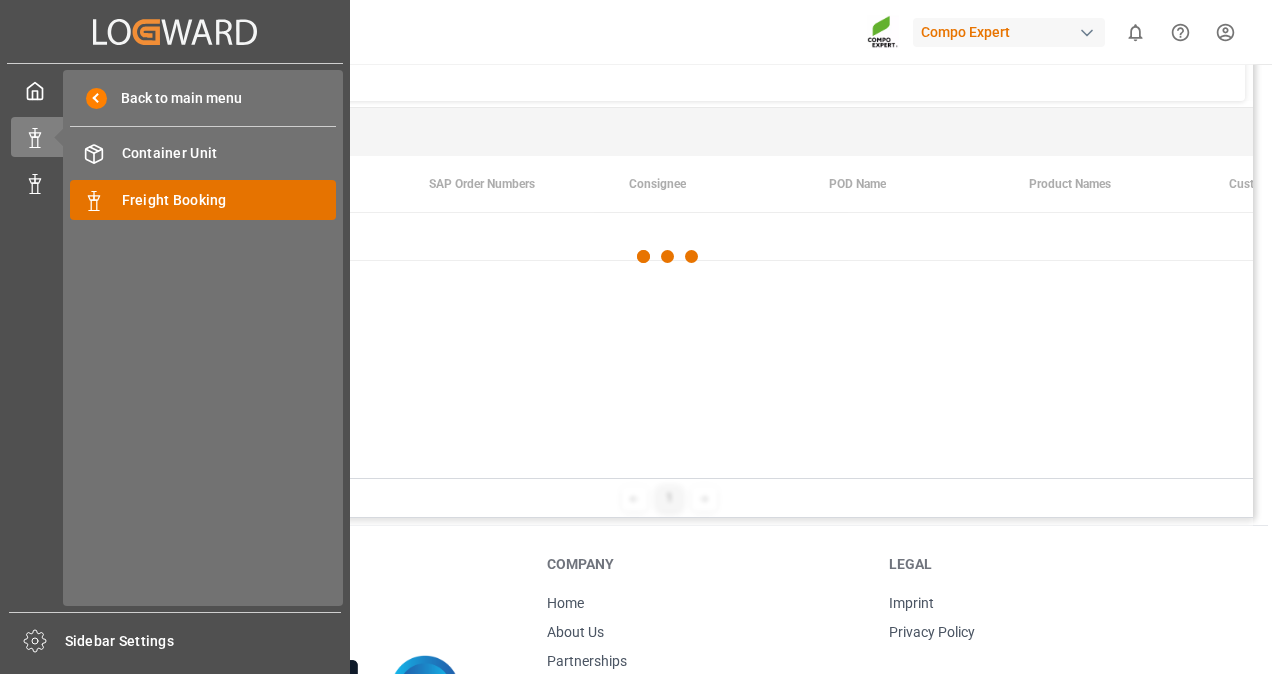 scroll, scrollTop: 0, scrollLeft: 0, axis: both 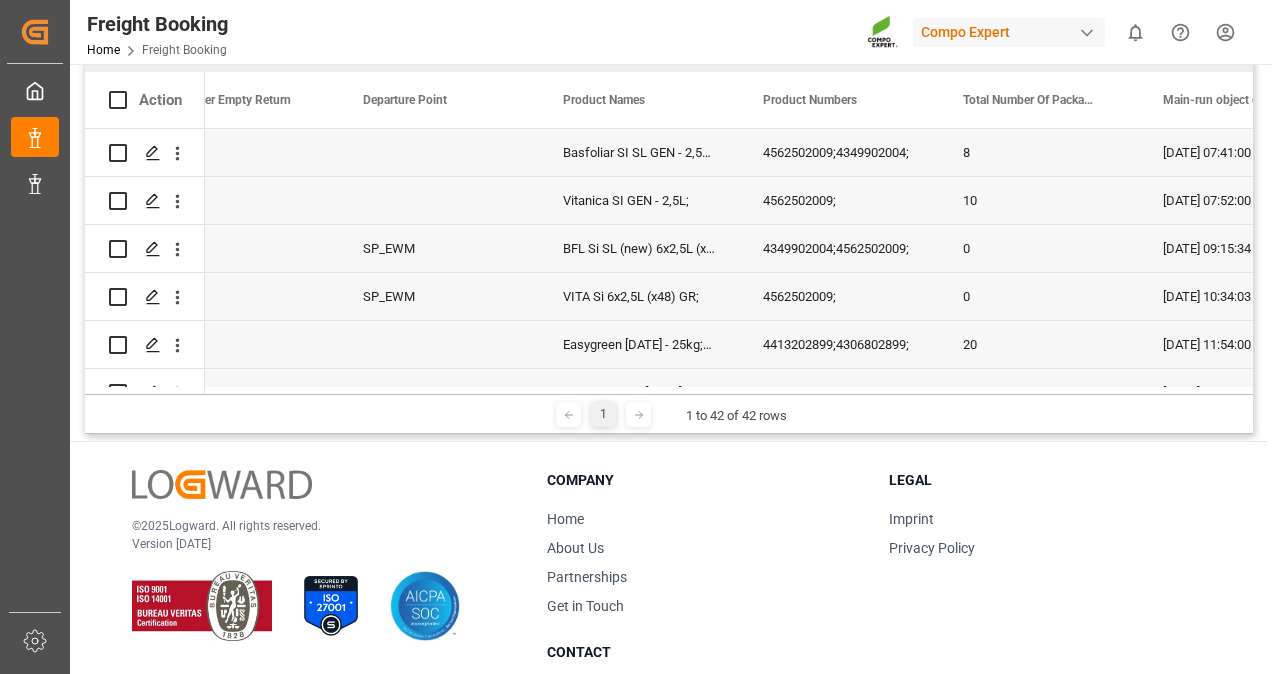 drag, startPoint x: 566, startPoint y: 393, endPoint x: 574, endPoint y: 386, distance: 10.630146 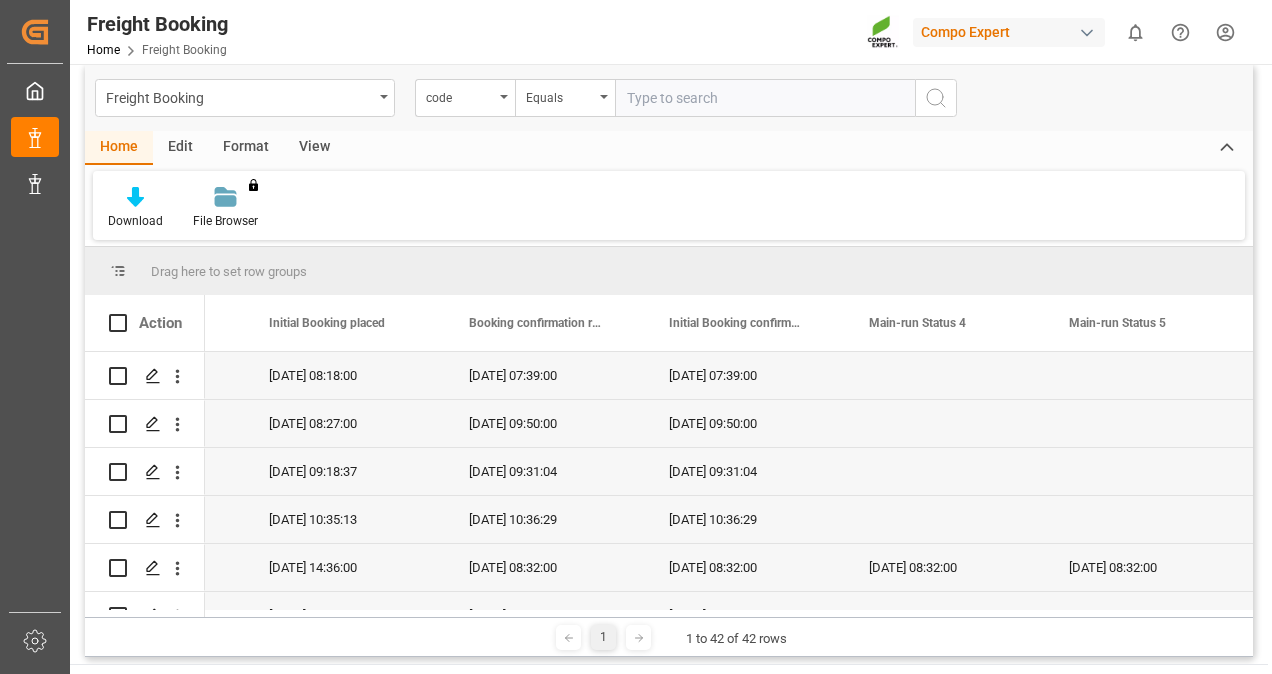 scroll, scrollTop: 0, scrollLeft: 0, axis: both 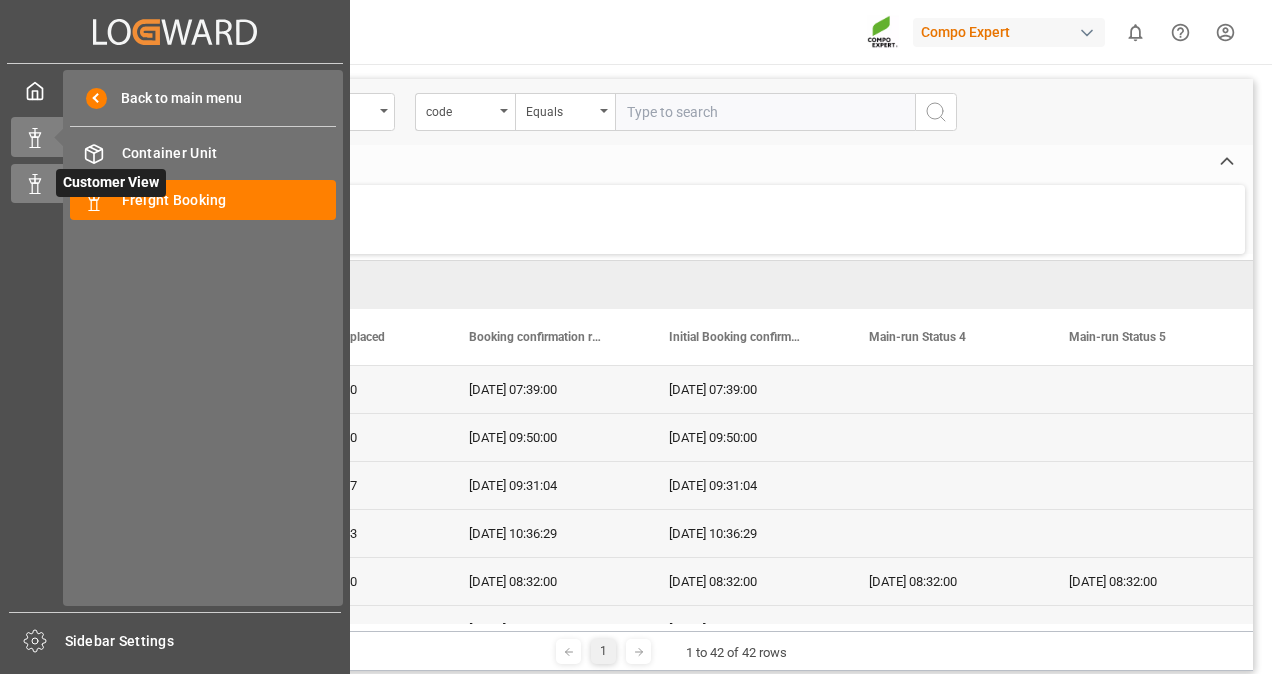click on "Customer View" at bounding box center [111, 183] 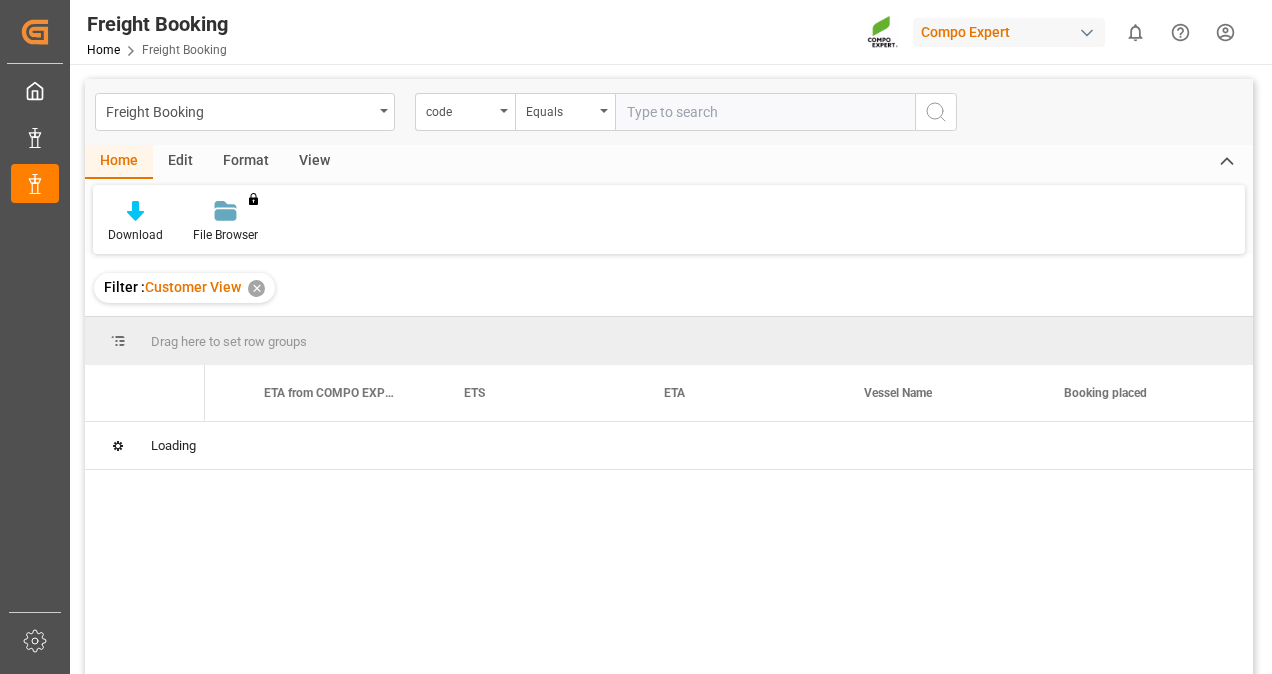 scroll, scrollTop: 0, scrollLeft: 1765, axis: horizontal 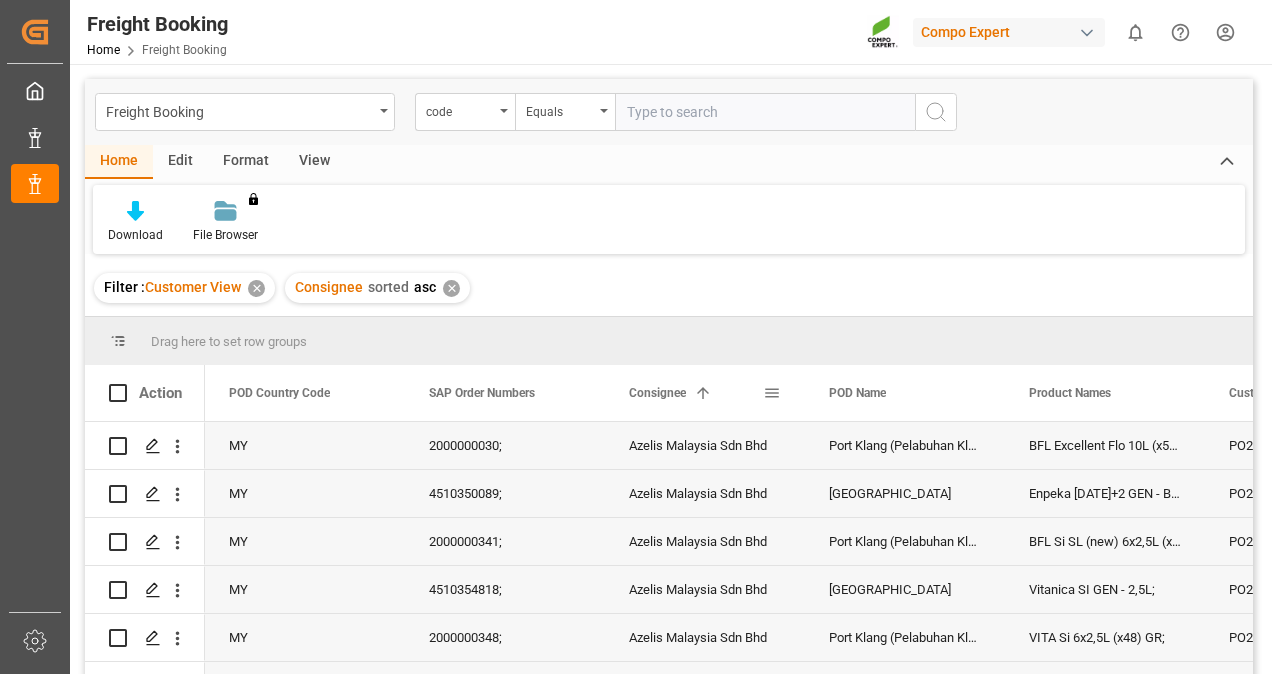 click at bounding box center (772, 393) 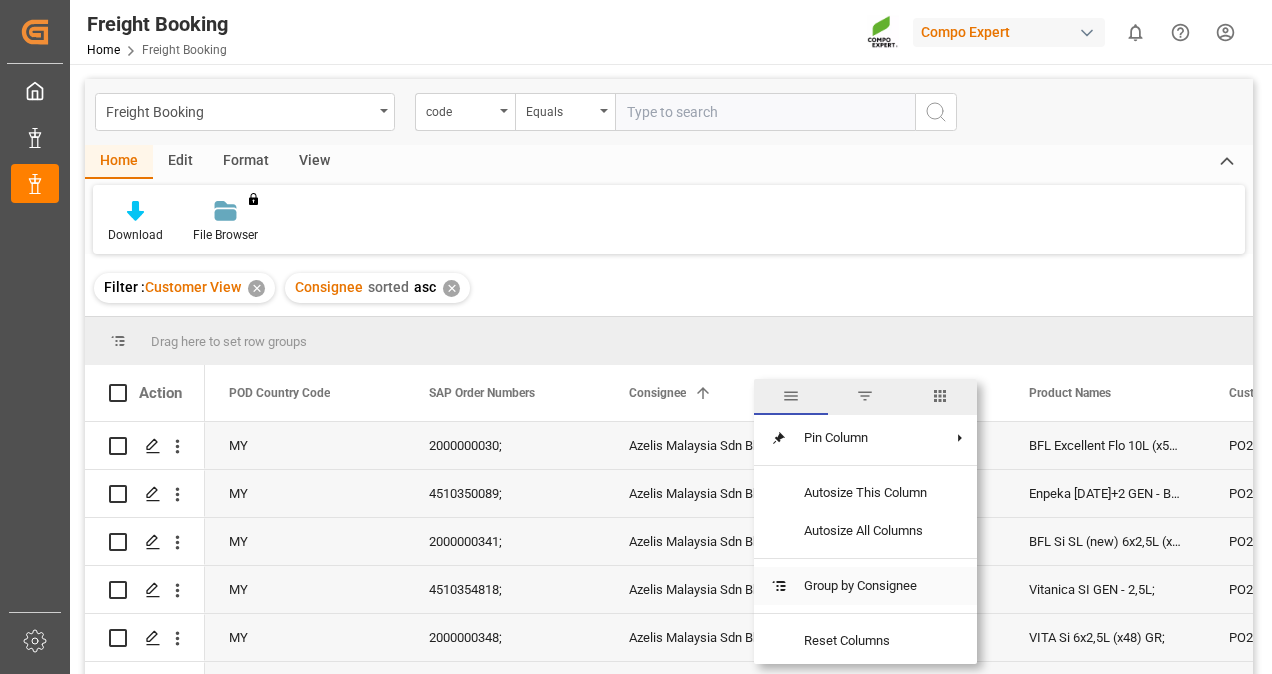 click on "Group by Consignee" at bounding box center (865, 586) 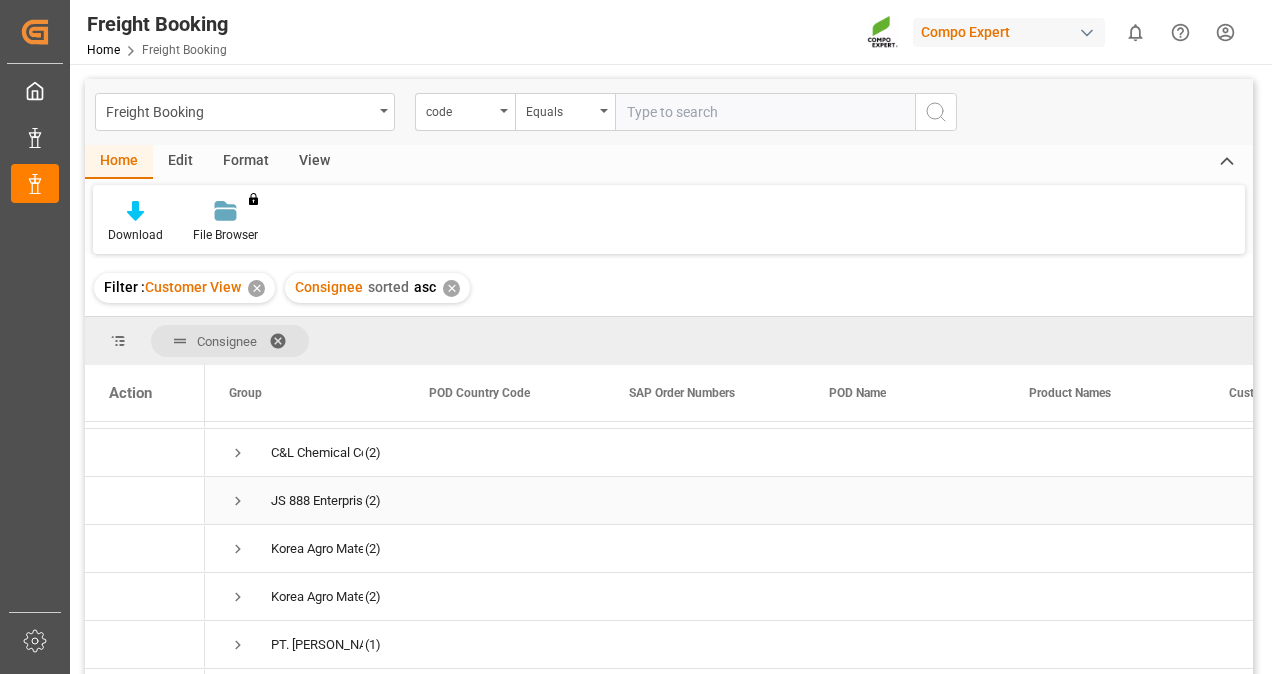 scroll, scrollTop: 324, scrollLeft: 0, axis: vertical 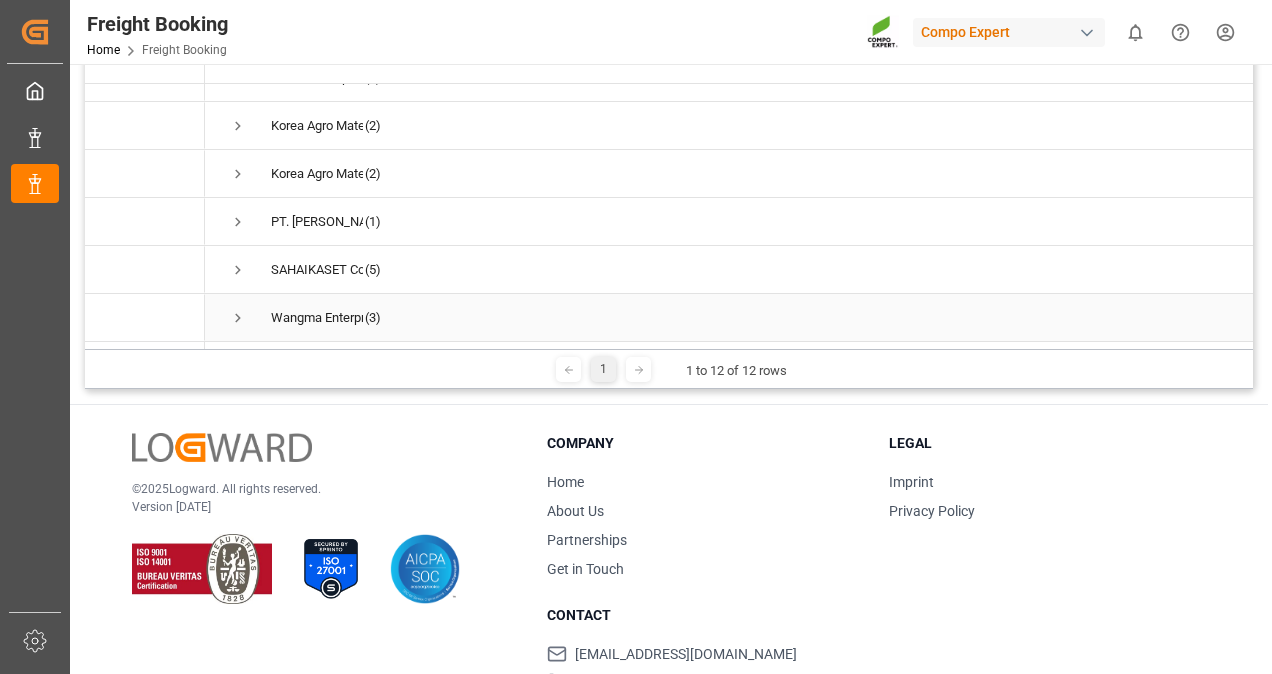 click at bounding box center (238, 318) 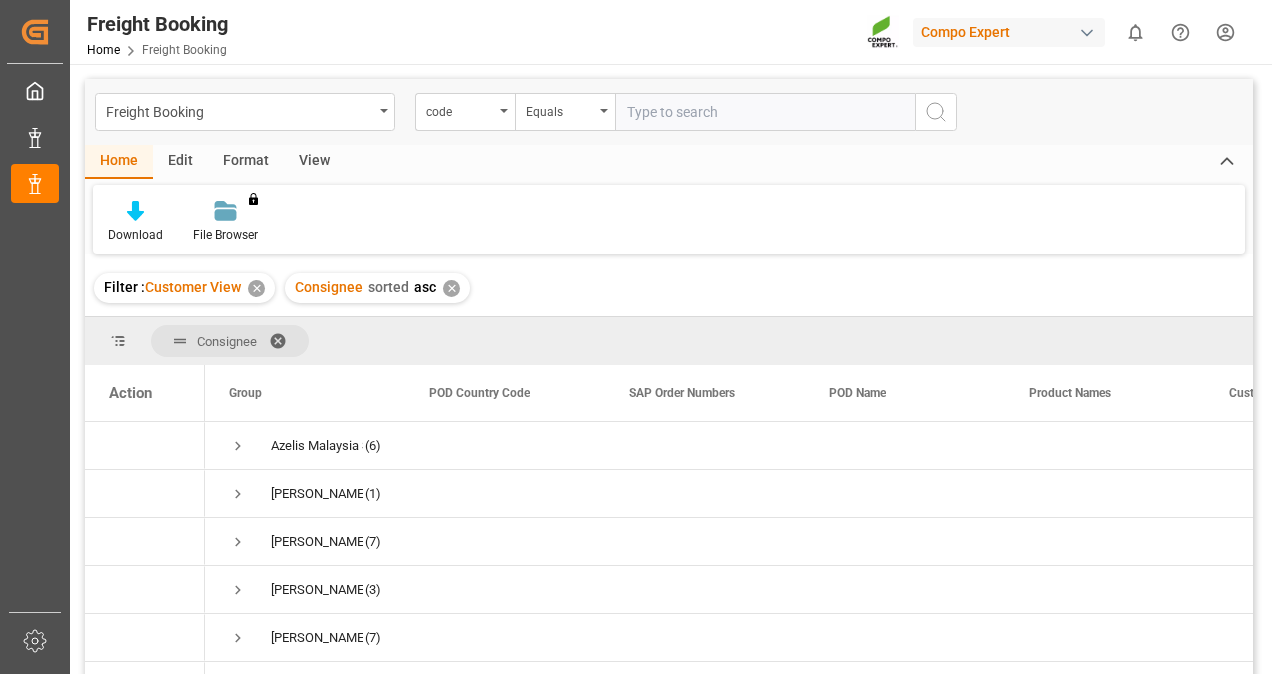 scroll, scrollTop: 0, scrollLeft: 0, axis: both 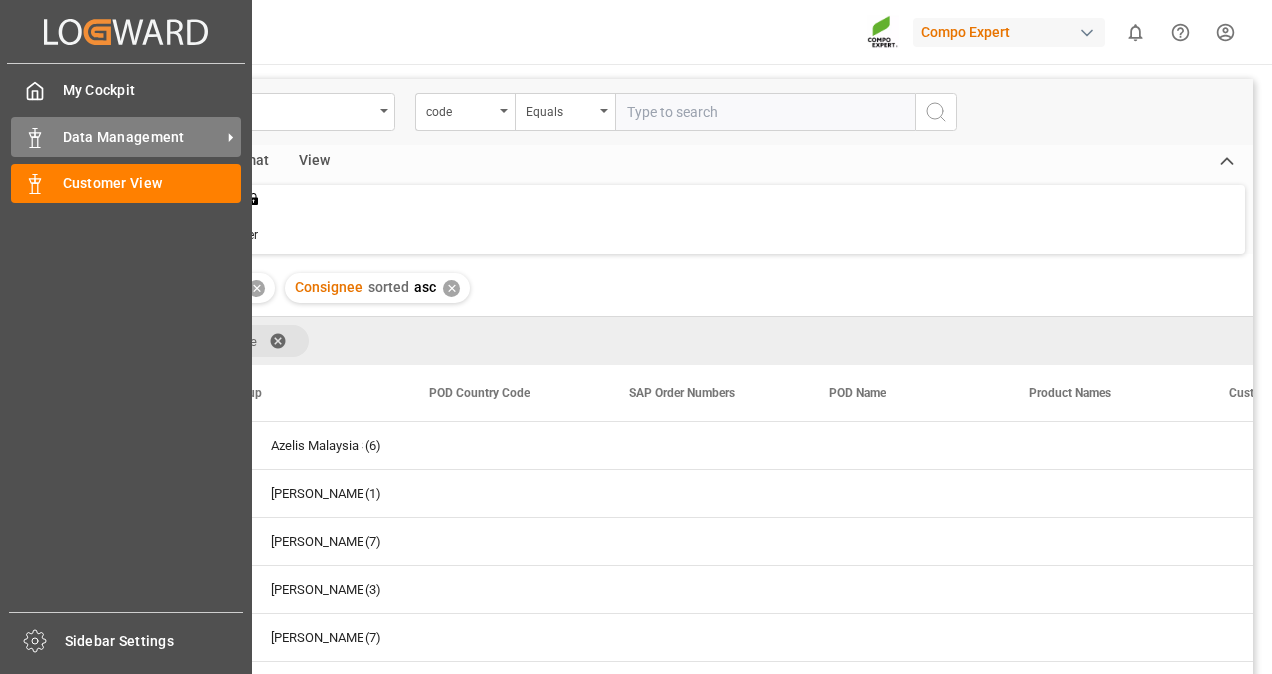 click on "Data Management" at bounding box center (142, 137) 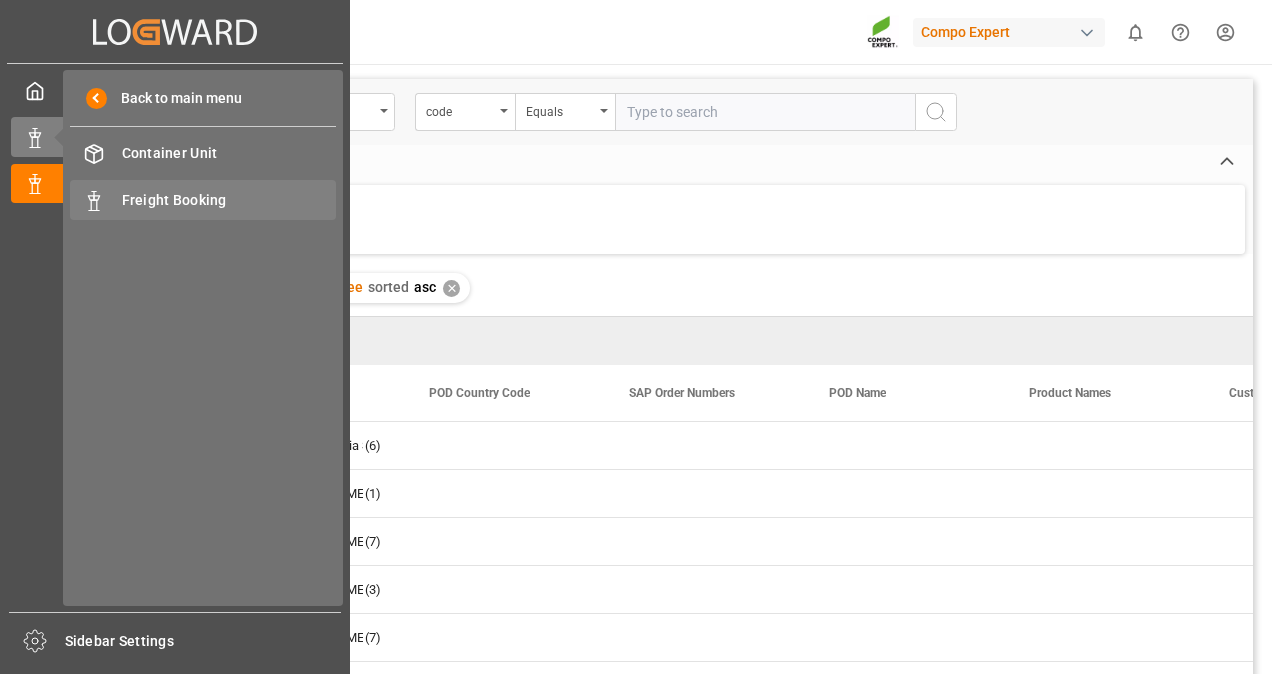 click on "Freight Booking" at bounding box center (229, 200) 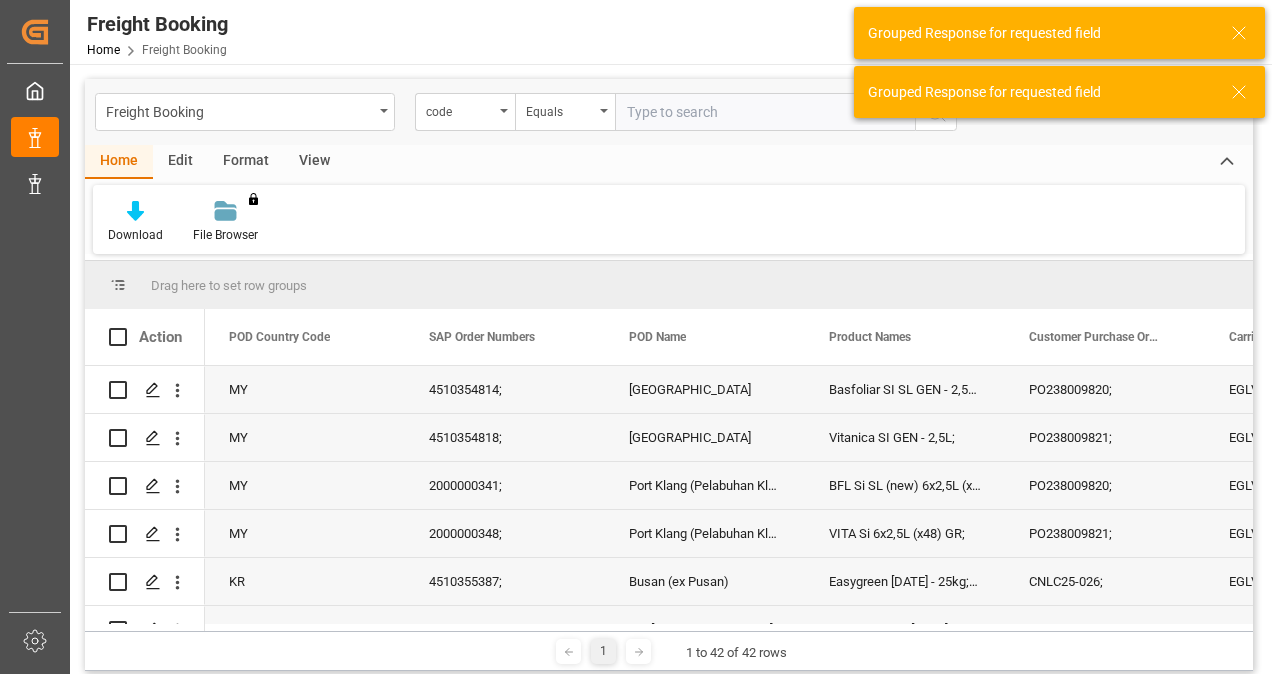 scroll, scrollTop: 120, scrollLeft: 0, axis: vertical 